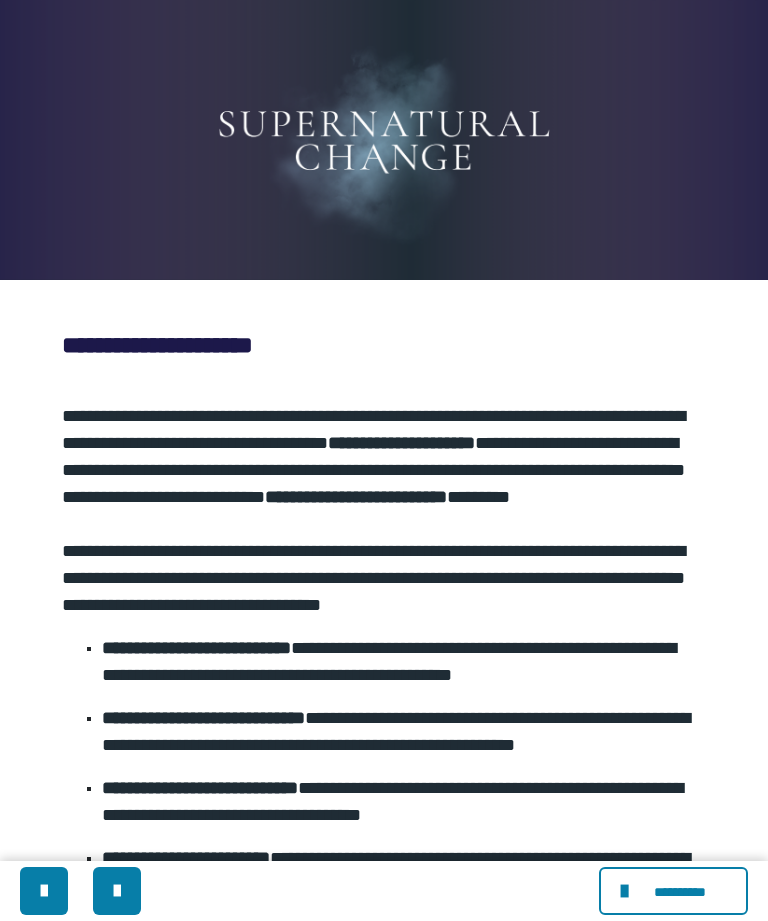 scroll, scrollTop: 1590, scrollLeft: 0, axis: vertical 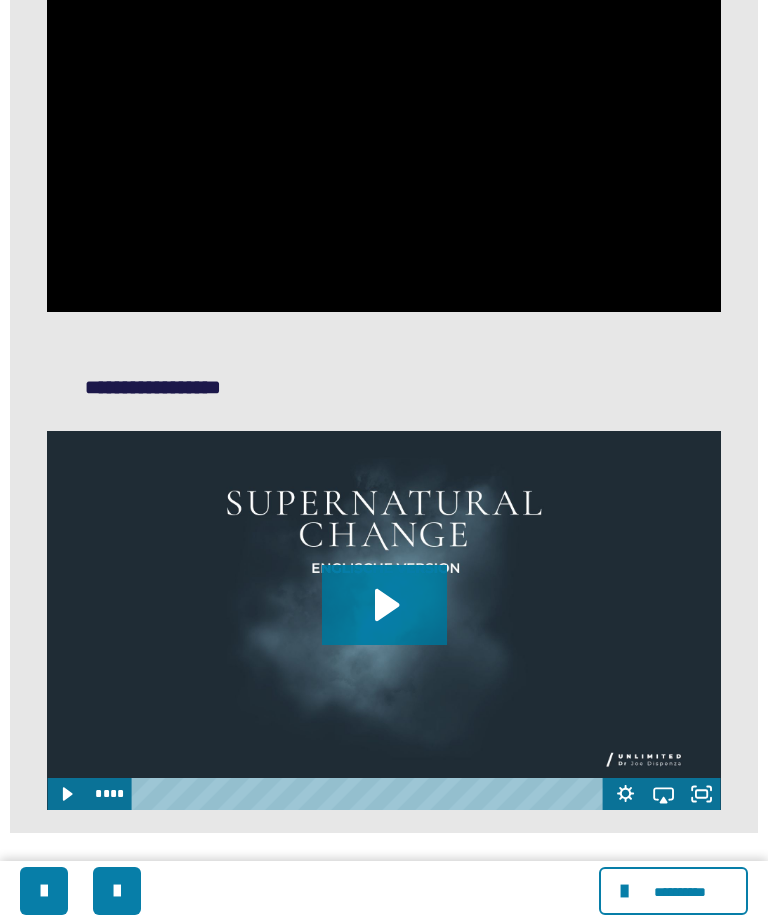 click at bounding box center (383, 122) 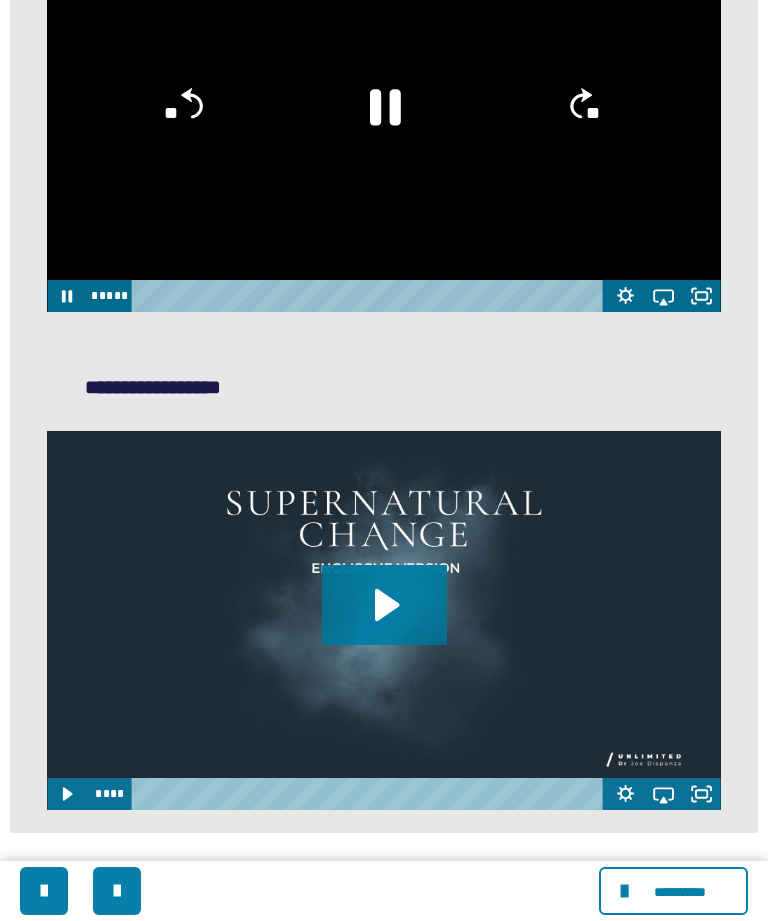 click 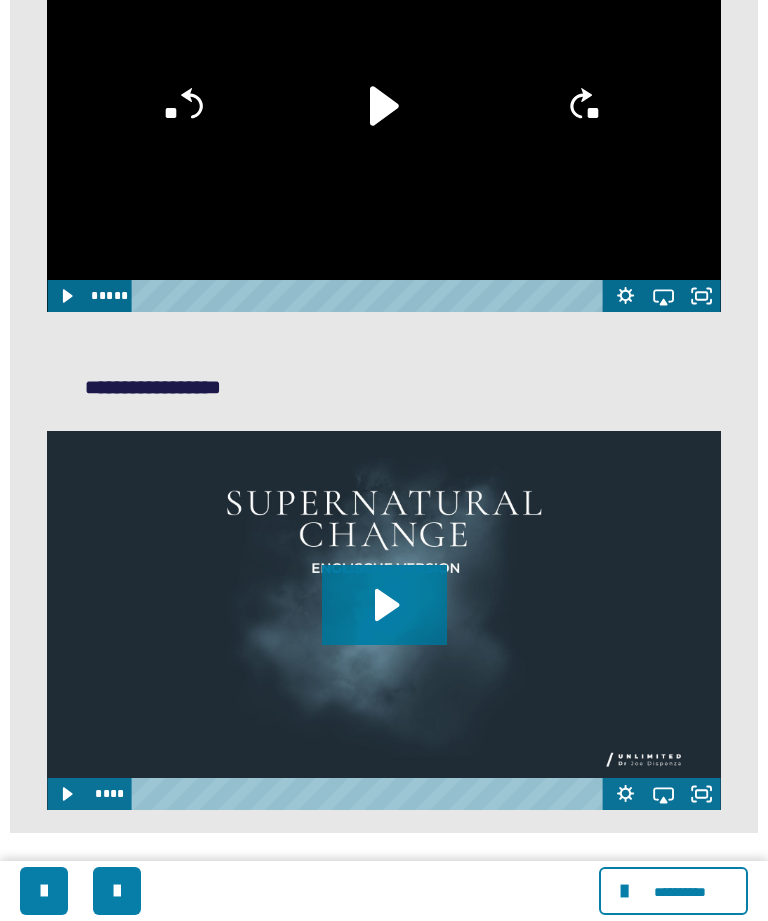 click 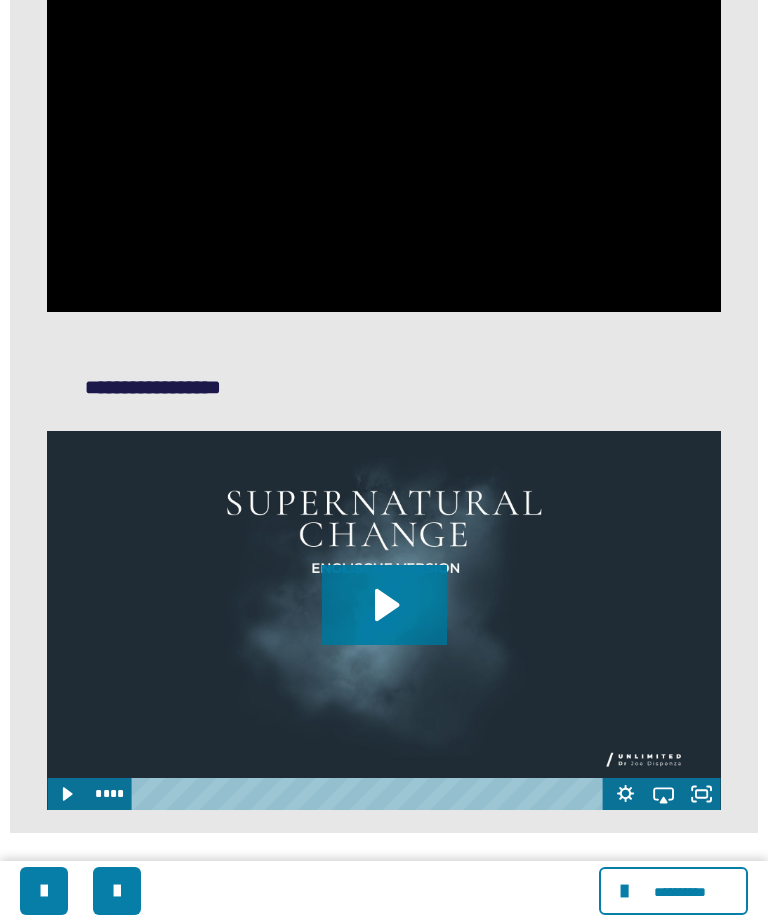 click at bounding box center [383, 122] 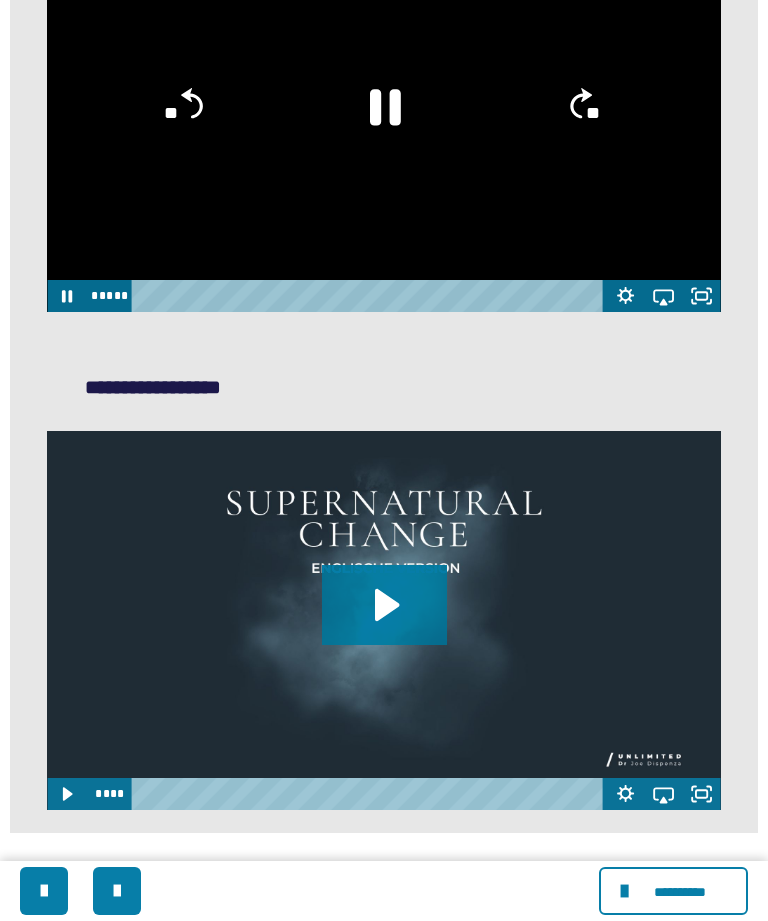 click on "**" 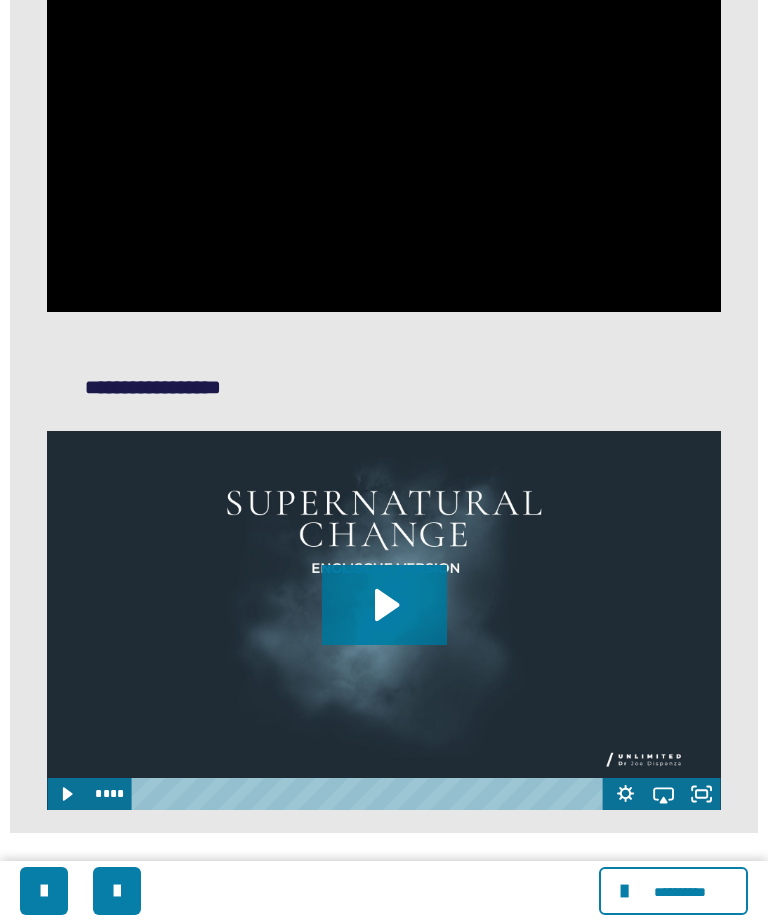 click at bounding box center [383, 122] 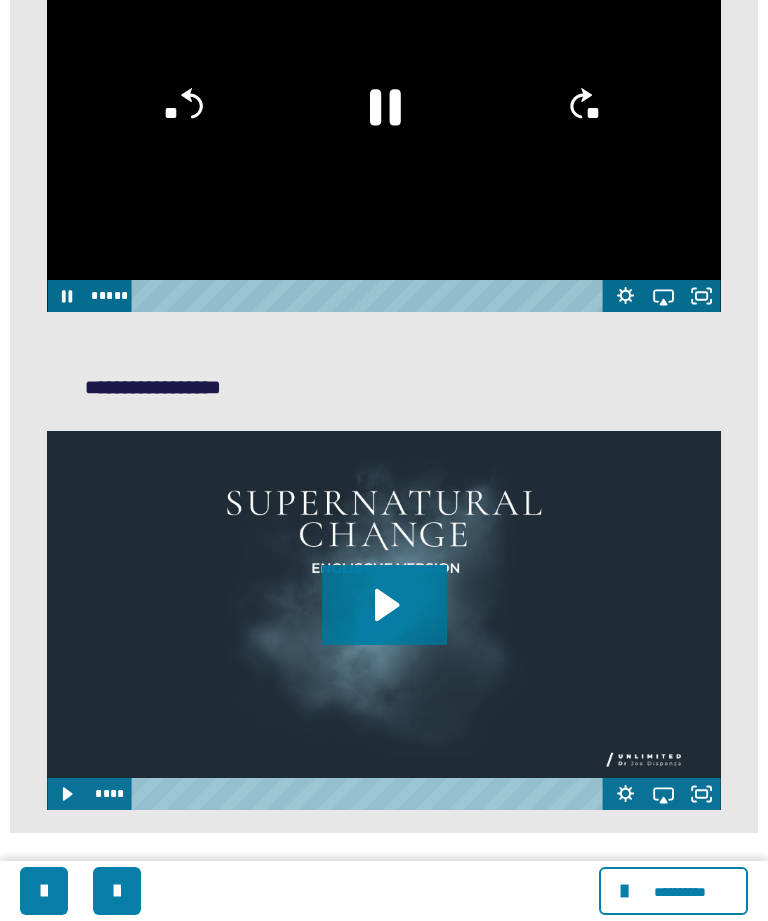 click on "**" 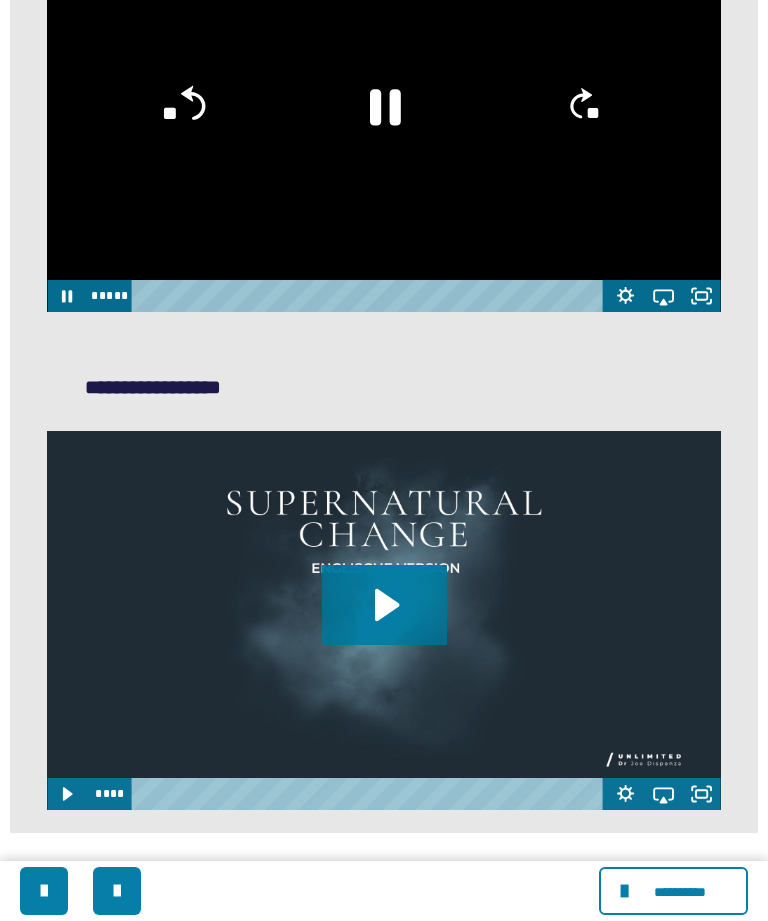 click on "**" 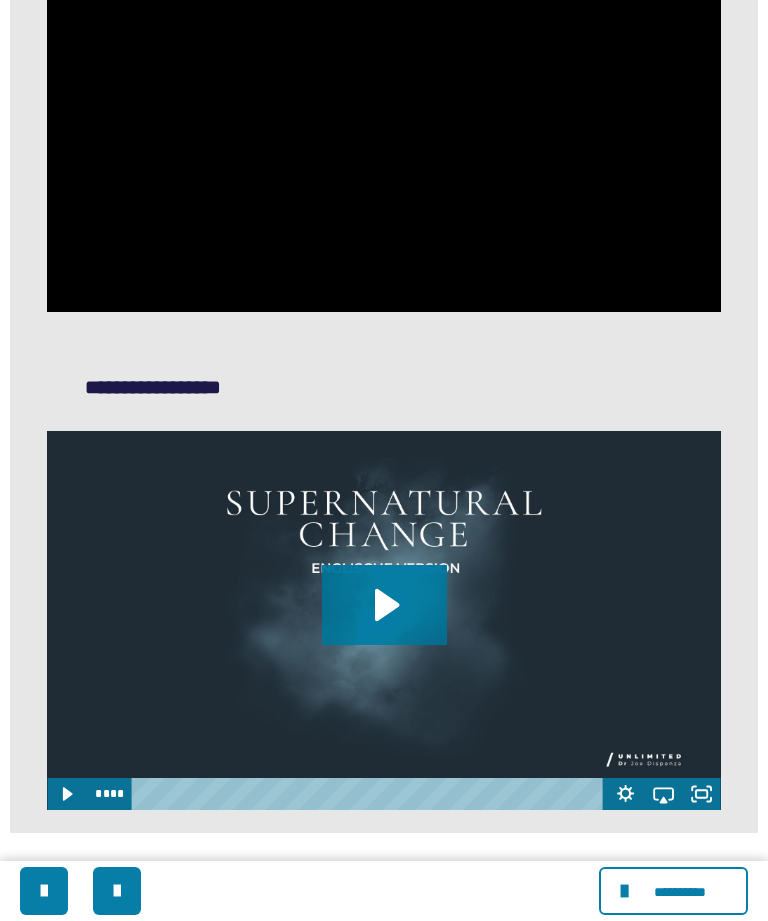 click at bounding box center (383, 122) 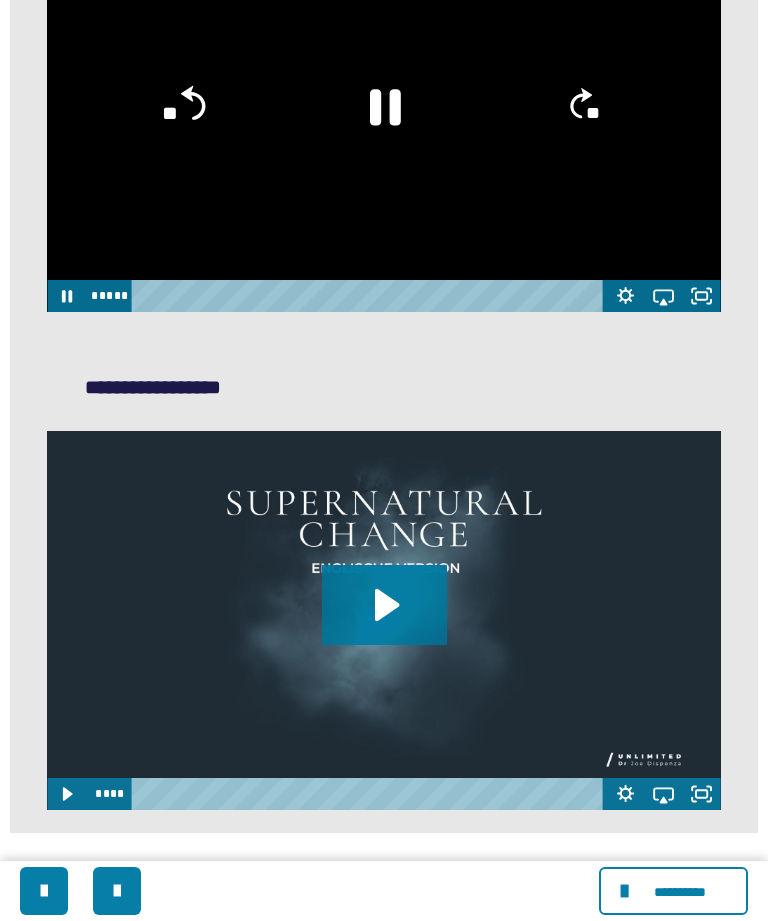 click on "**" 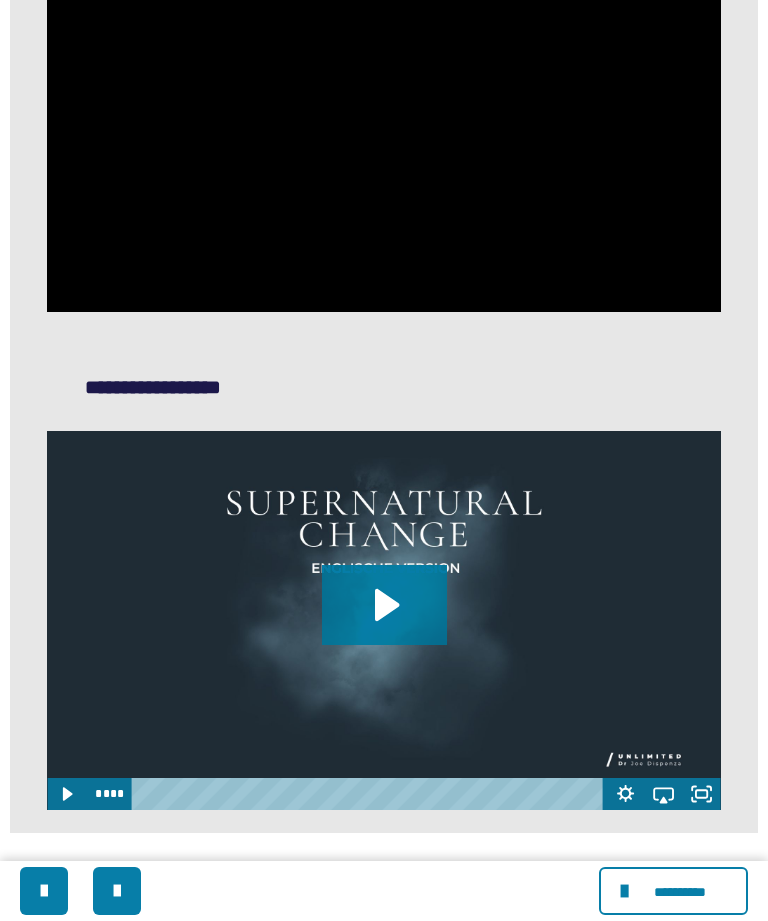 click at bounding box center (383, 122) 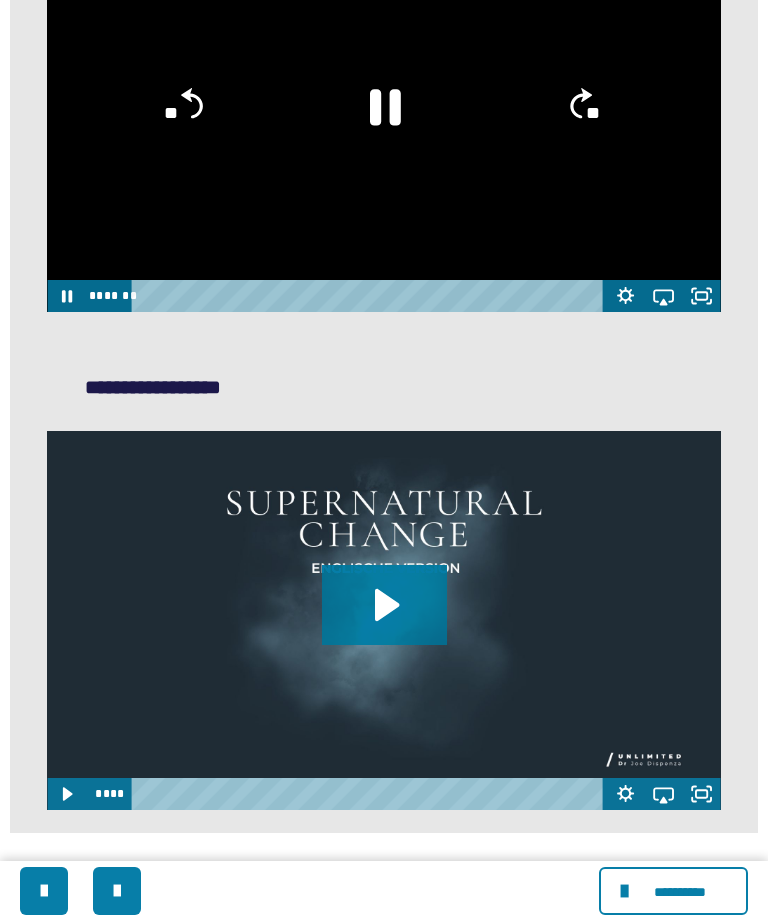 click on "**" 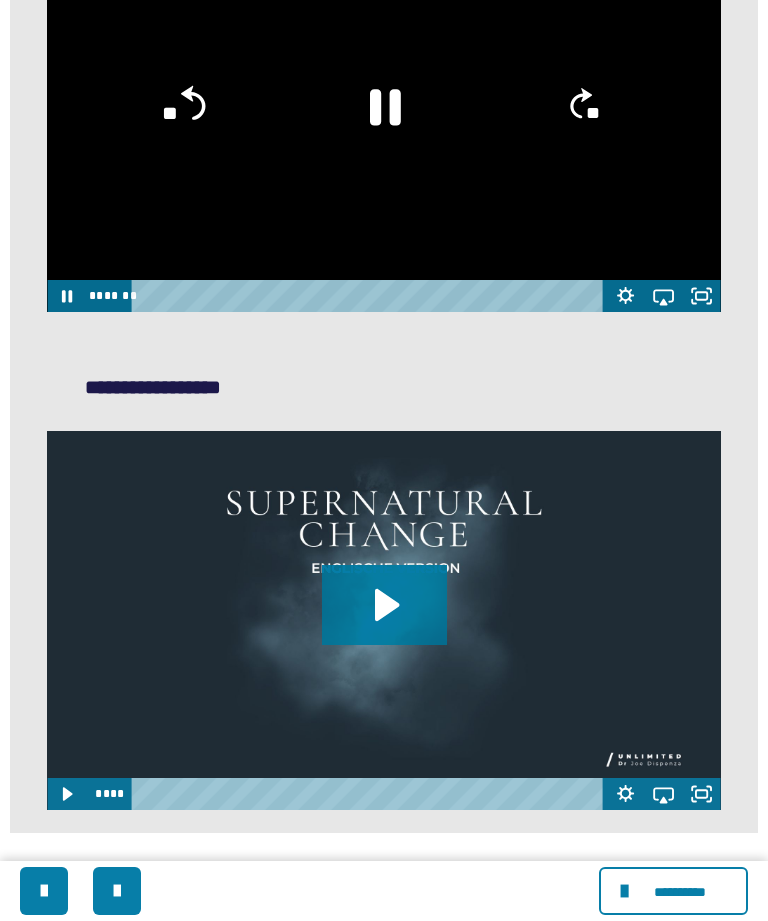 click on "**" 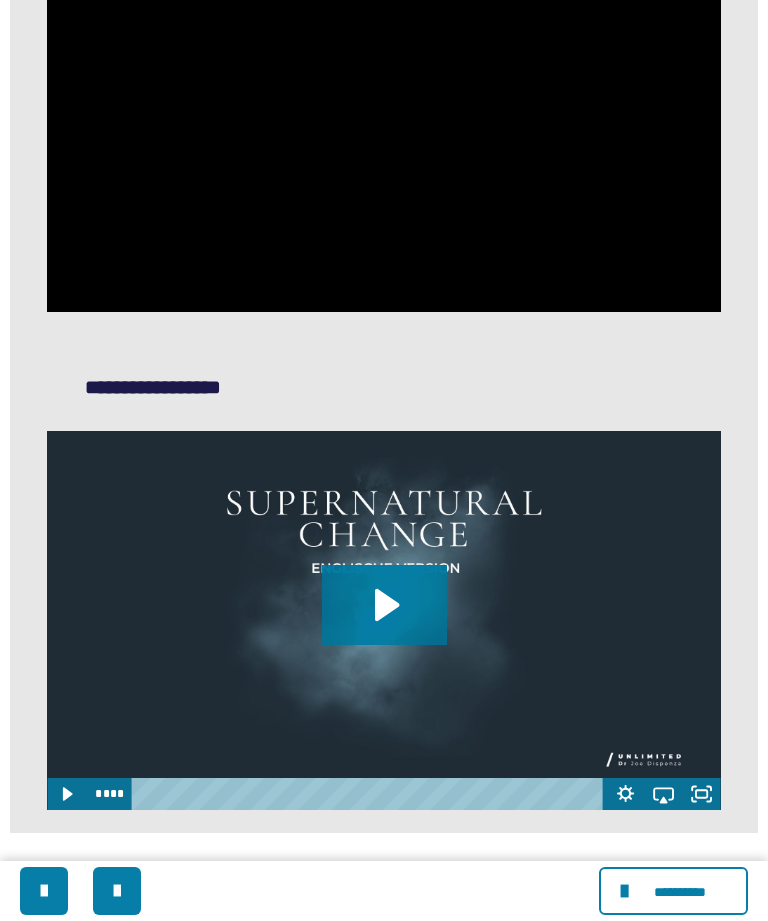 click at bounding box center [383, 122] 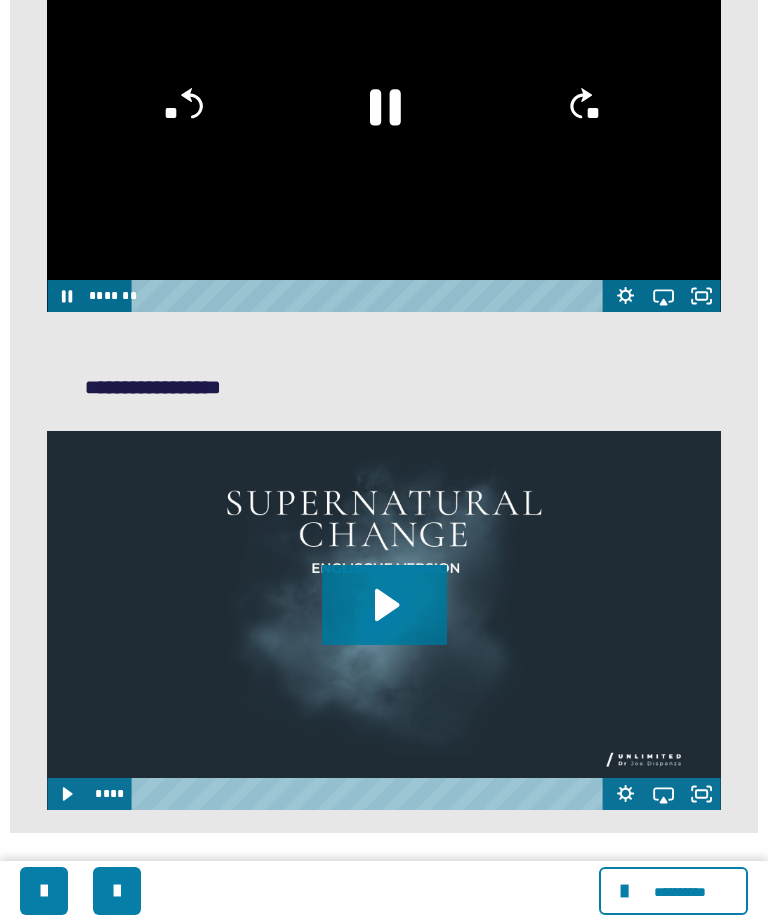 click on "**" 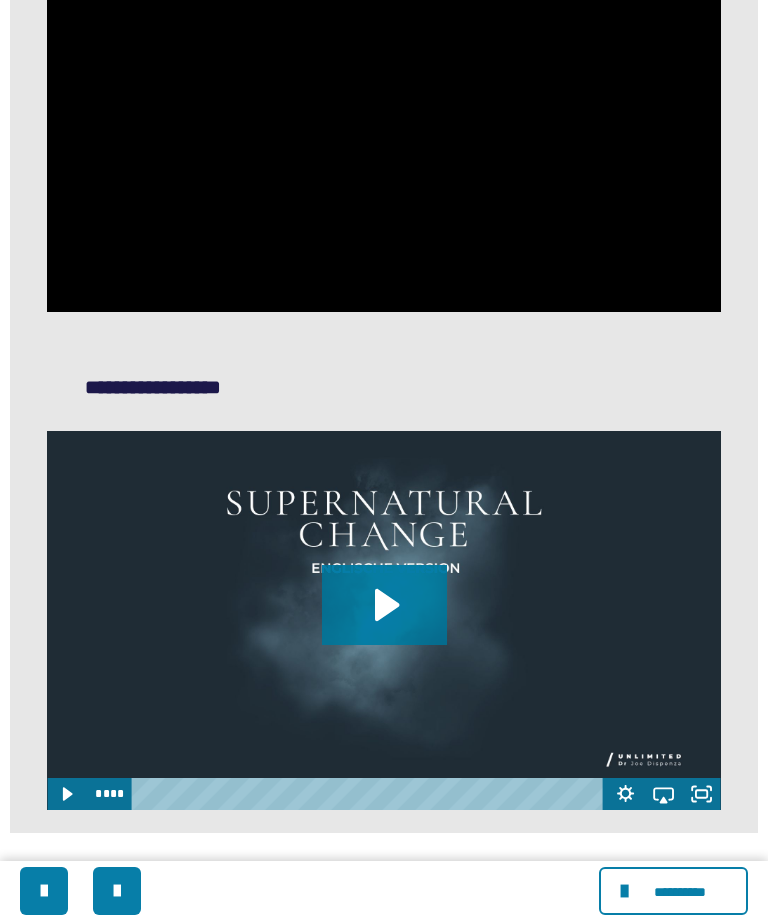 click at bounding box center [383, 122] 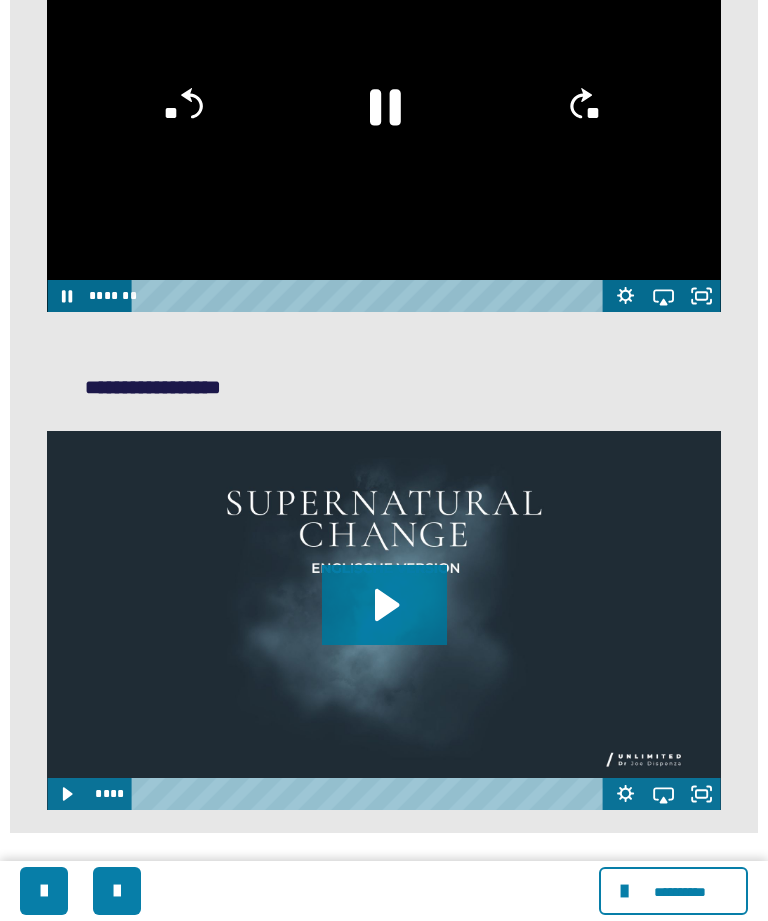 click 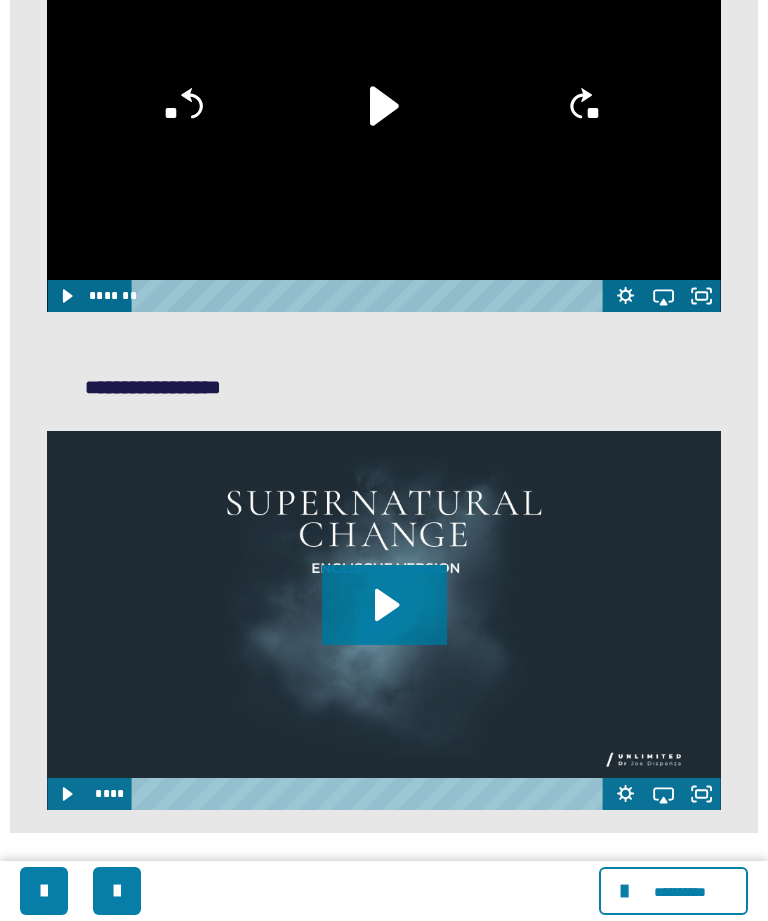 click 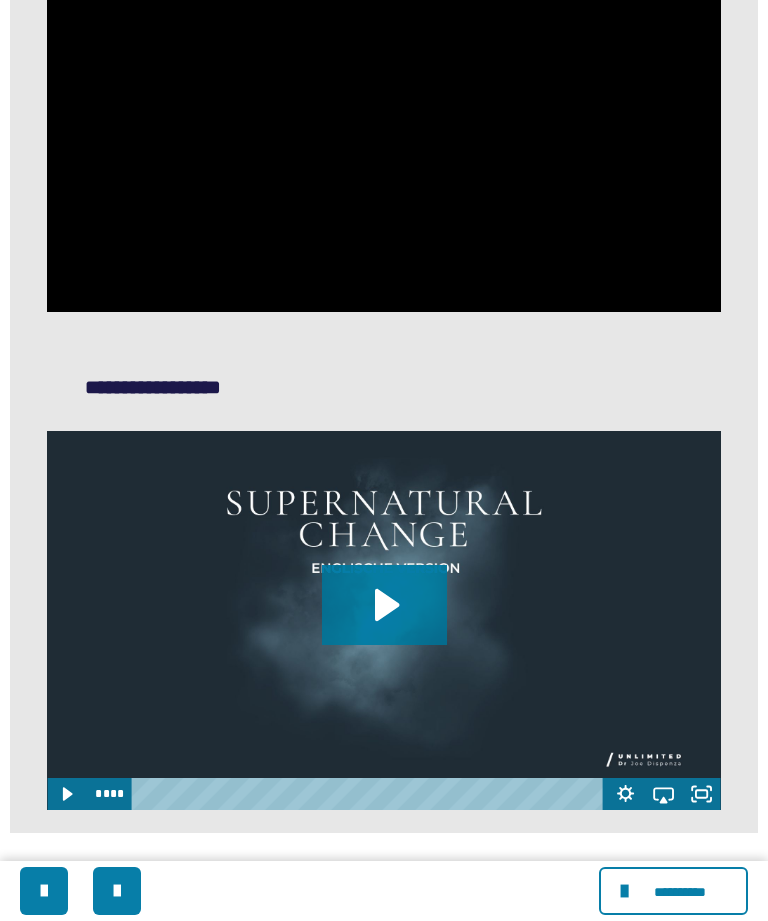 click at bounding box center (383, 122) 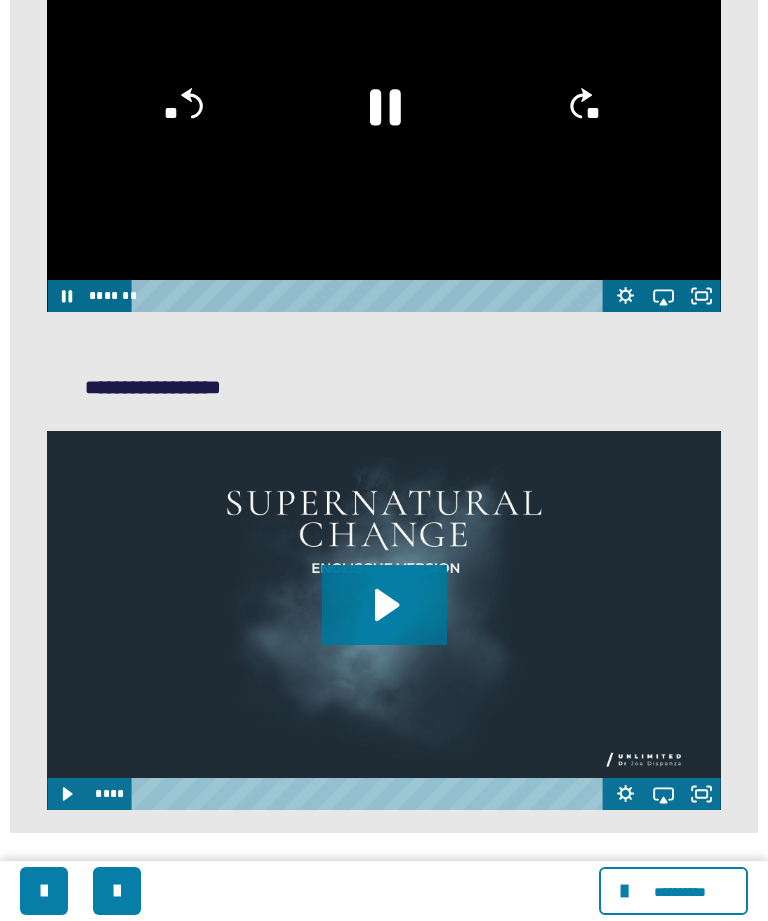 click on "**" 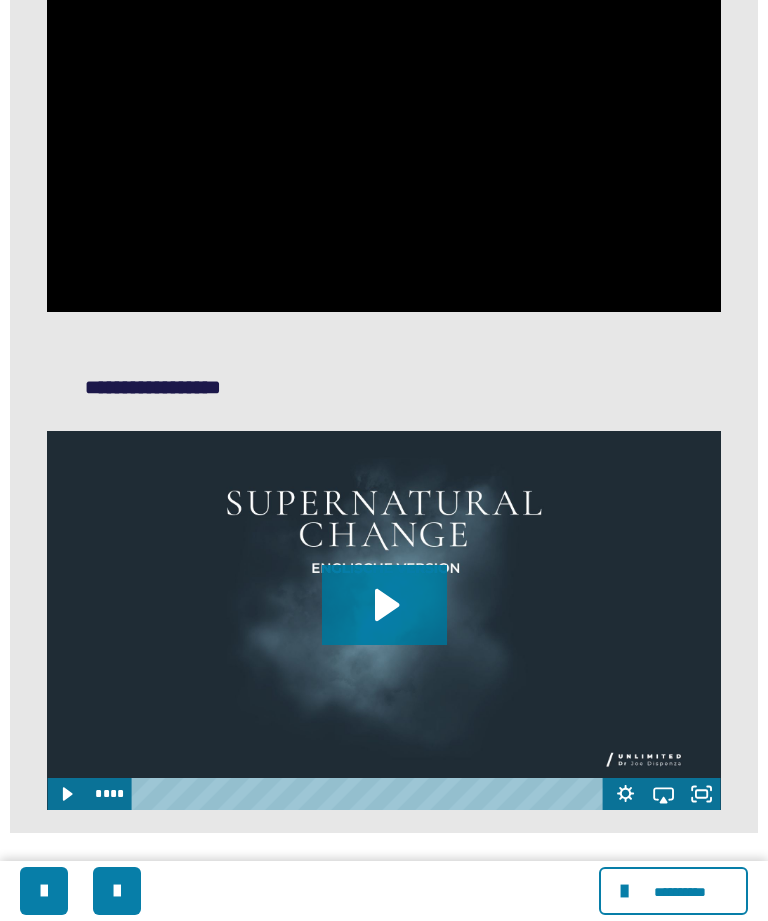 click at bounding box center (383, 122) 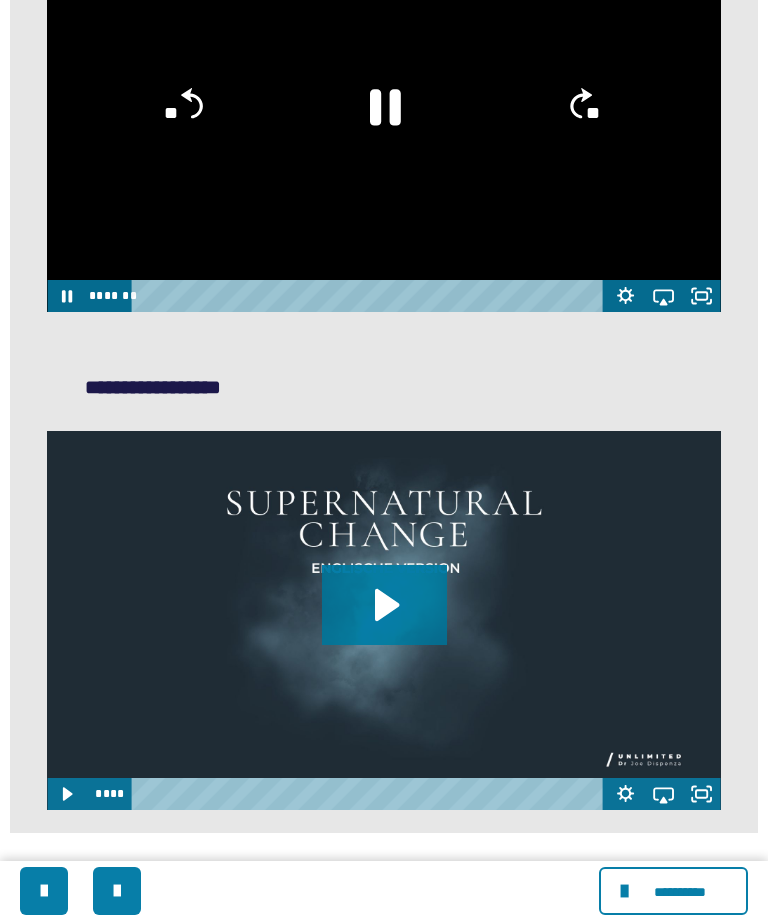 click on "**" 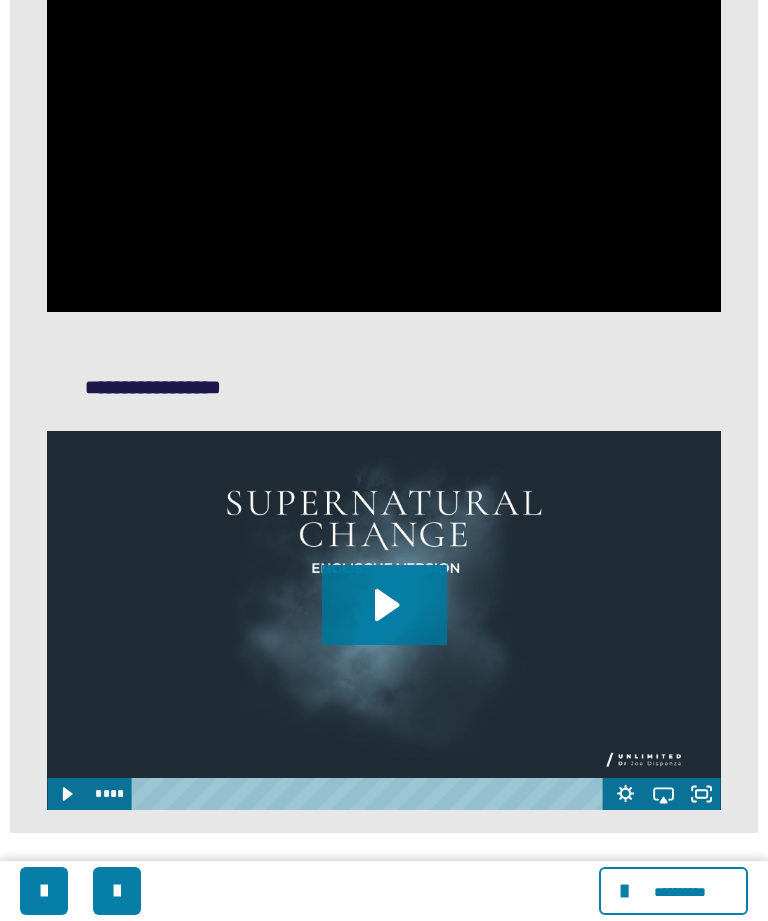 click at bounding box center [383, 122] 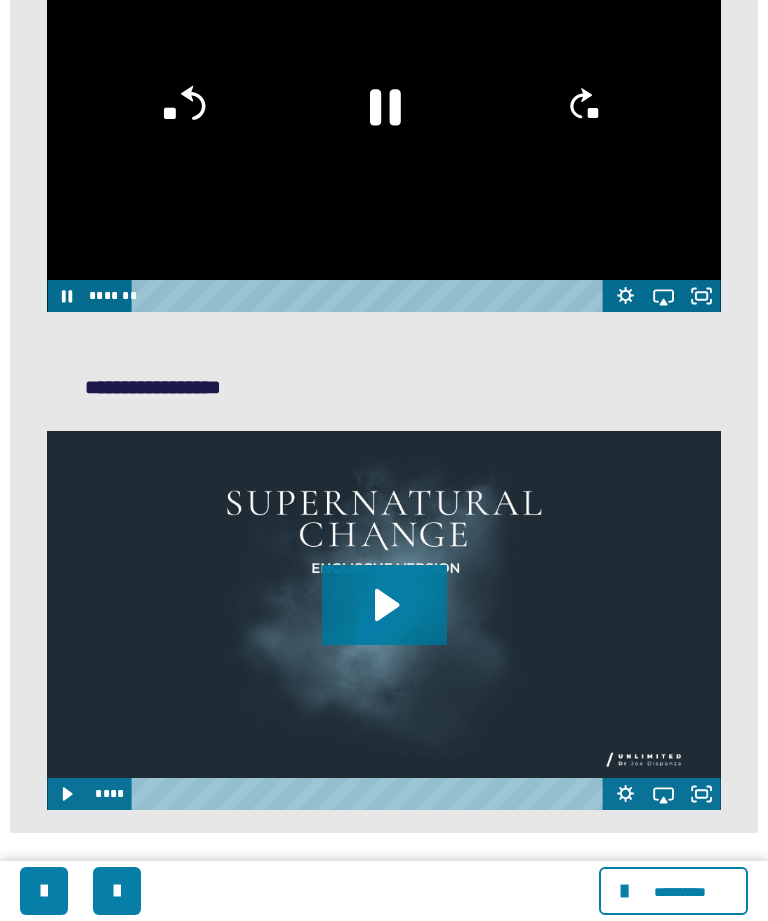 click on "**" 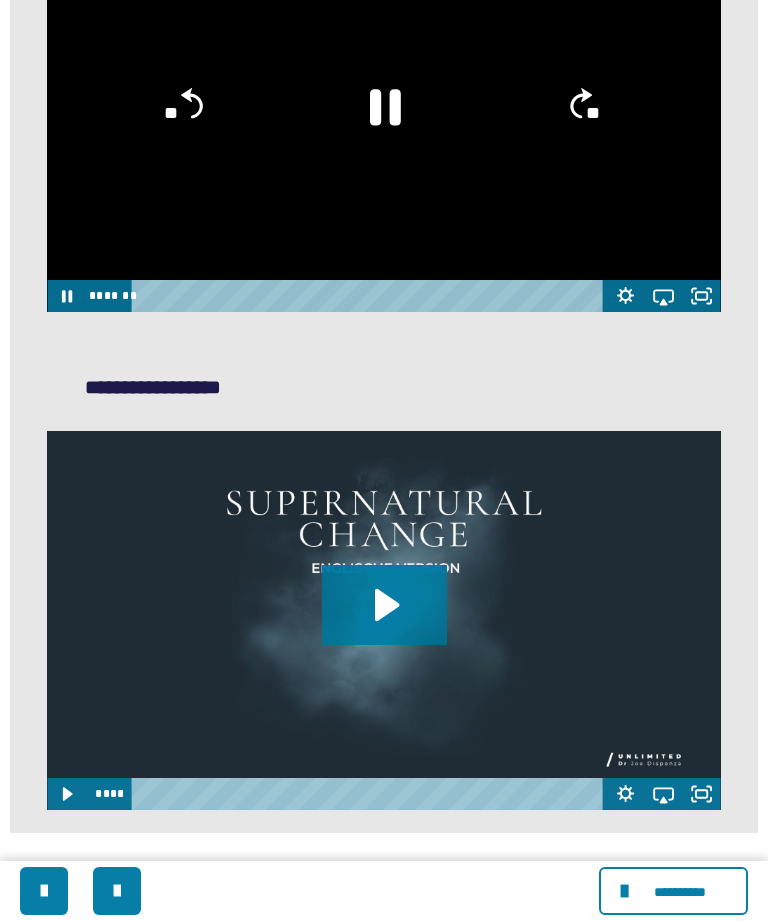 click on "**" 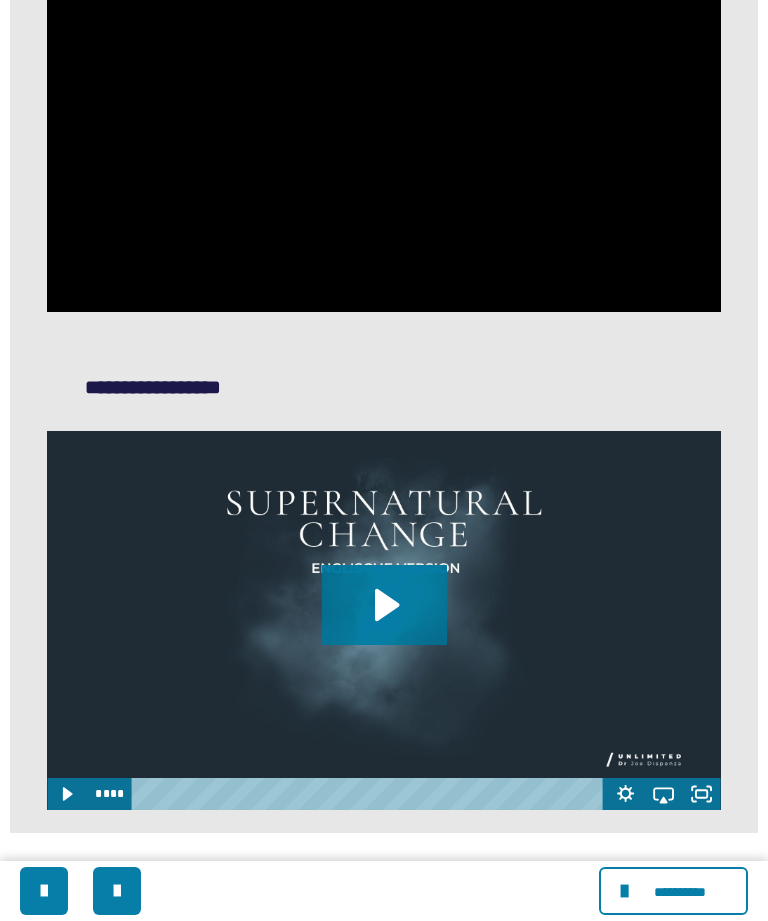 click at bounding box center [383, 122] 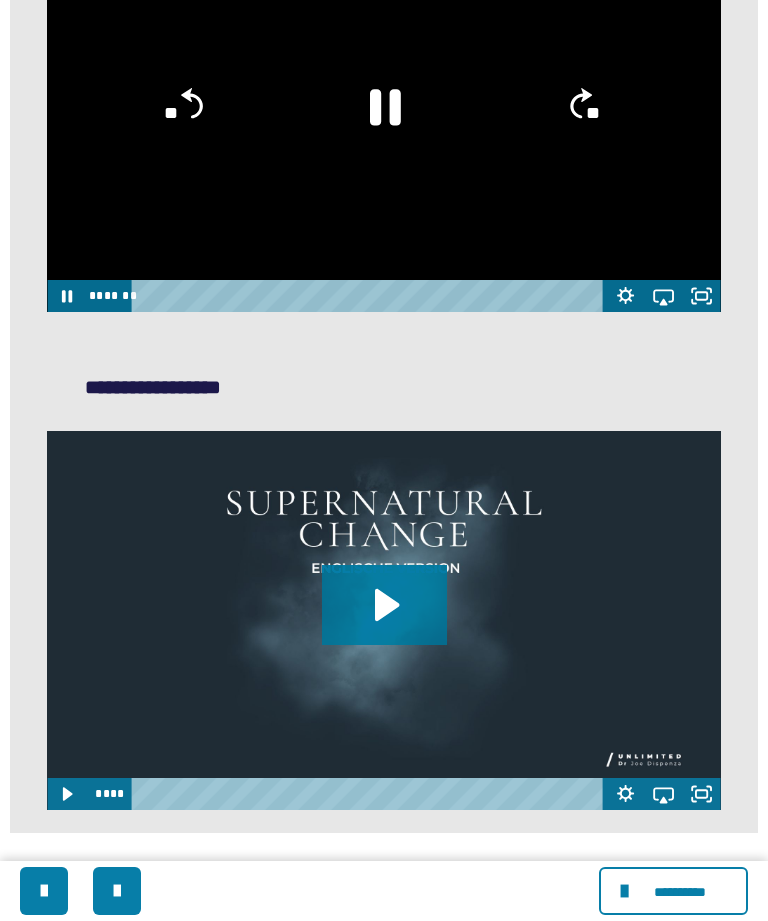 click on "**" 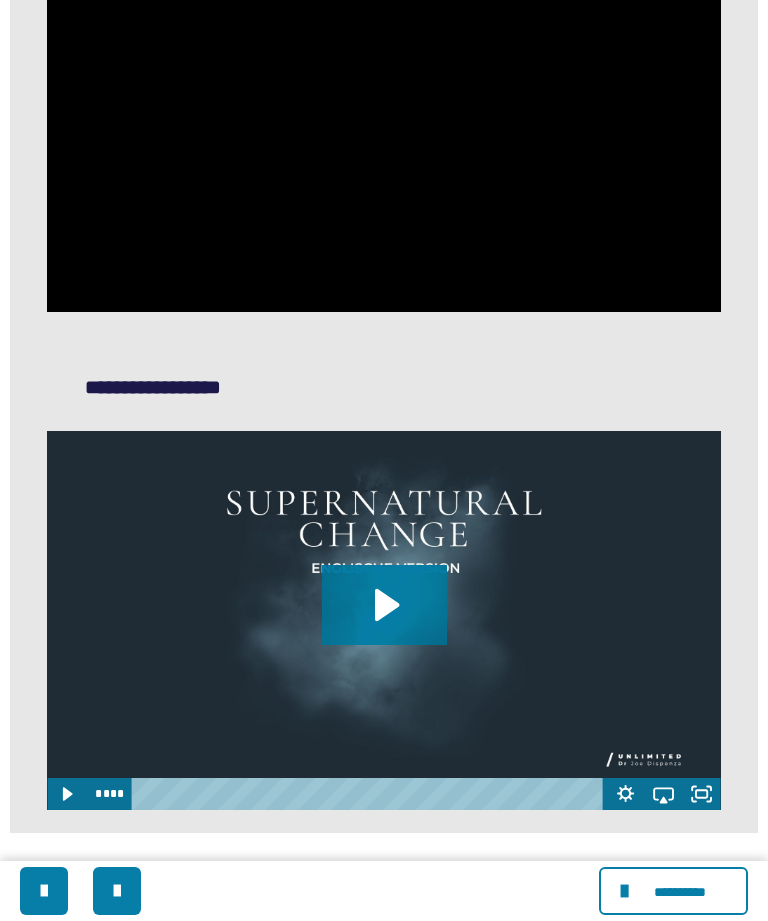click at bounding box center (383, 122) 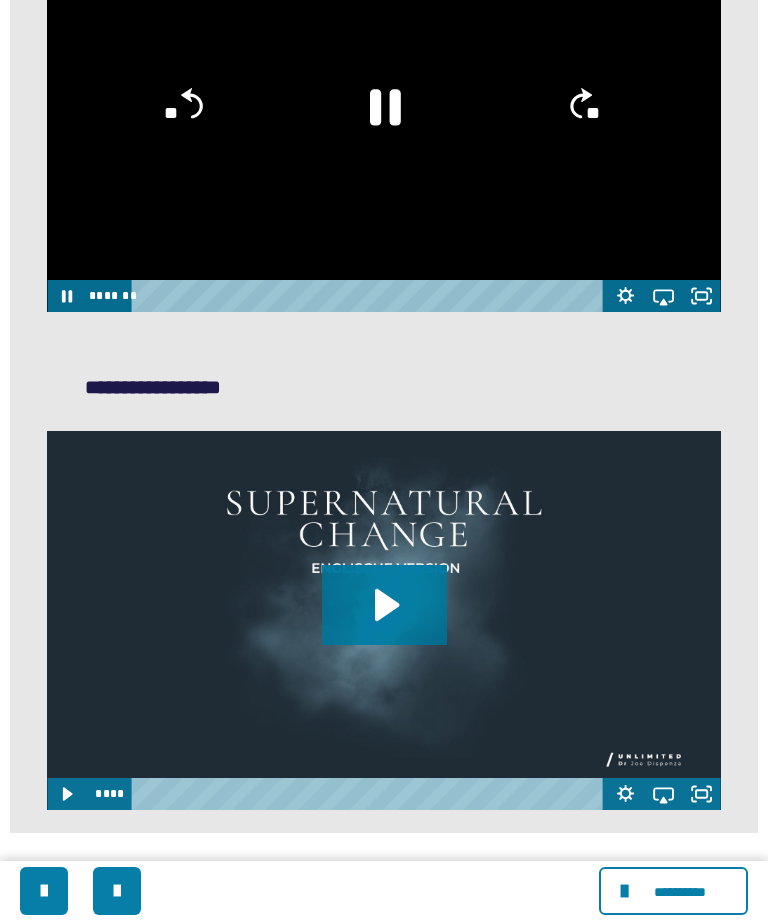 click on "**" 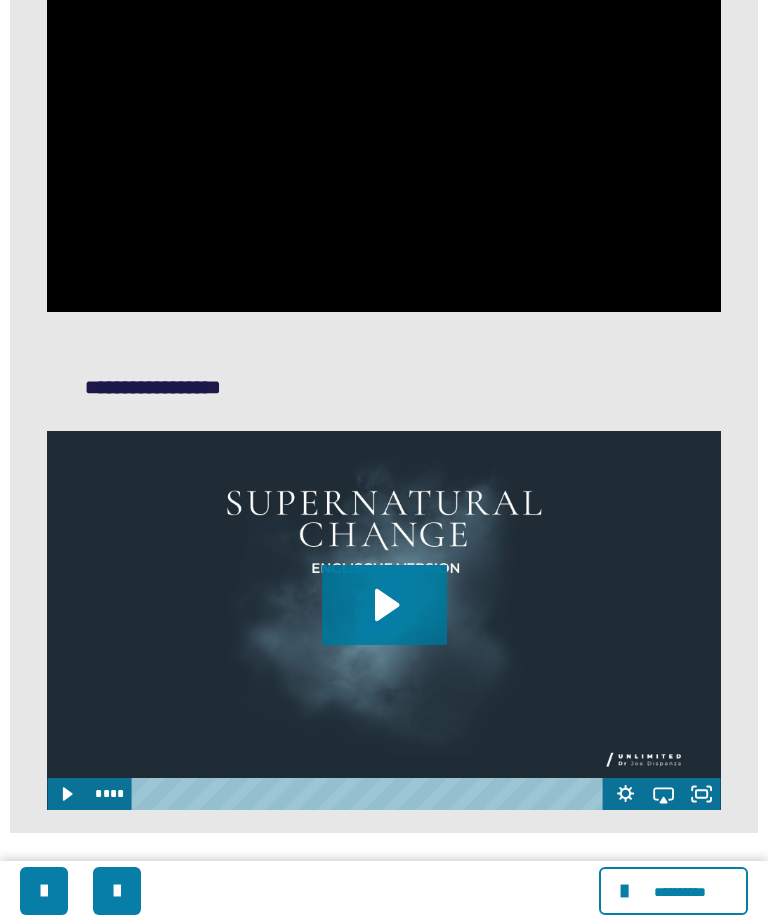 click at bounding box center [383, 122] 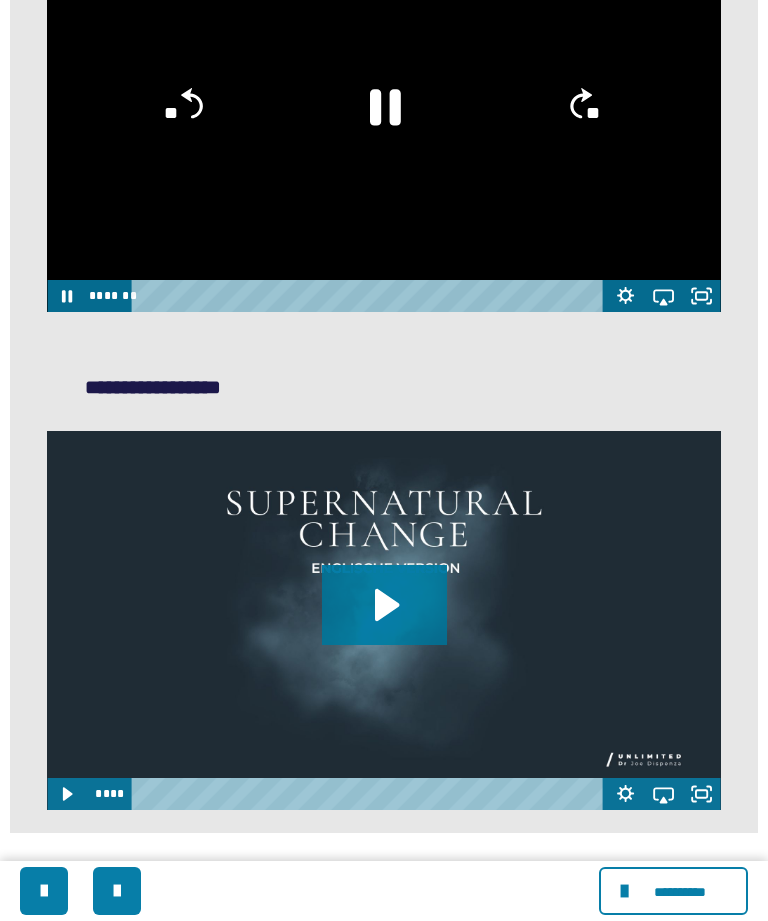 click 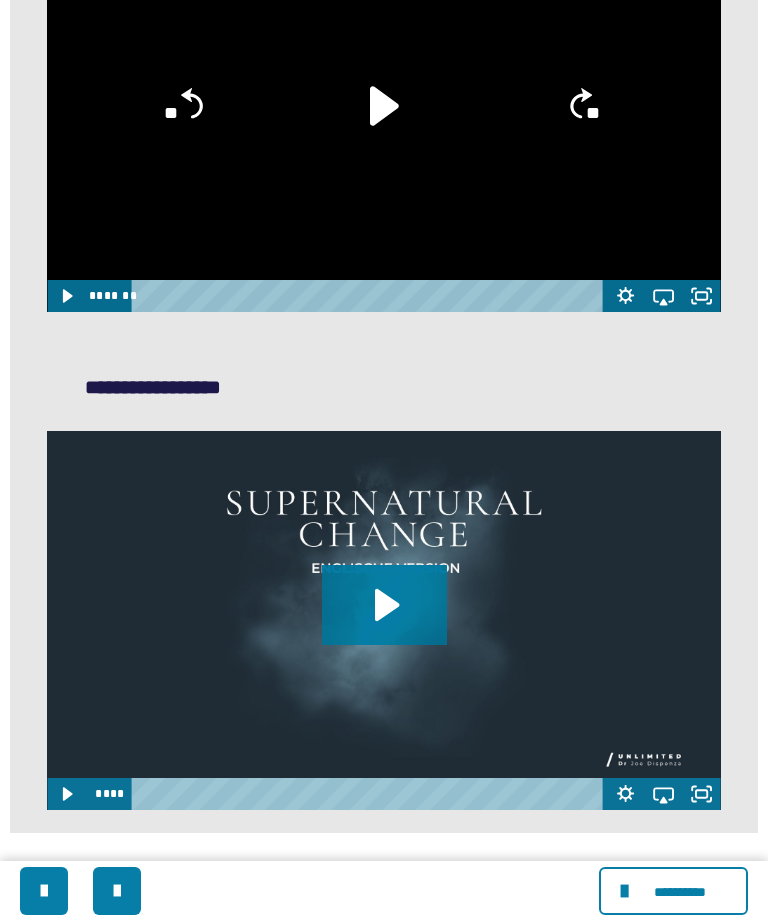click at bounding box center [383, 122] 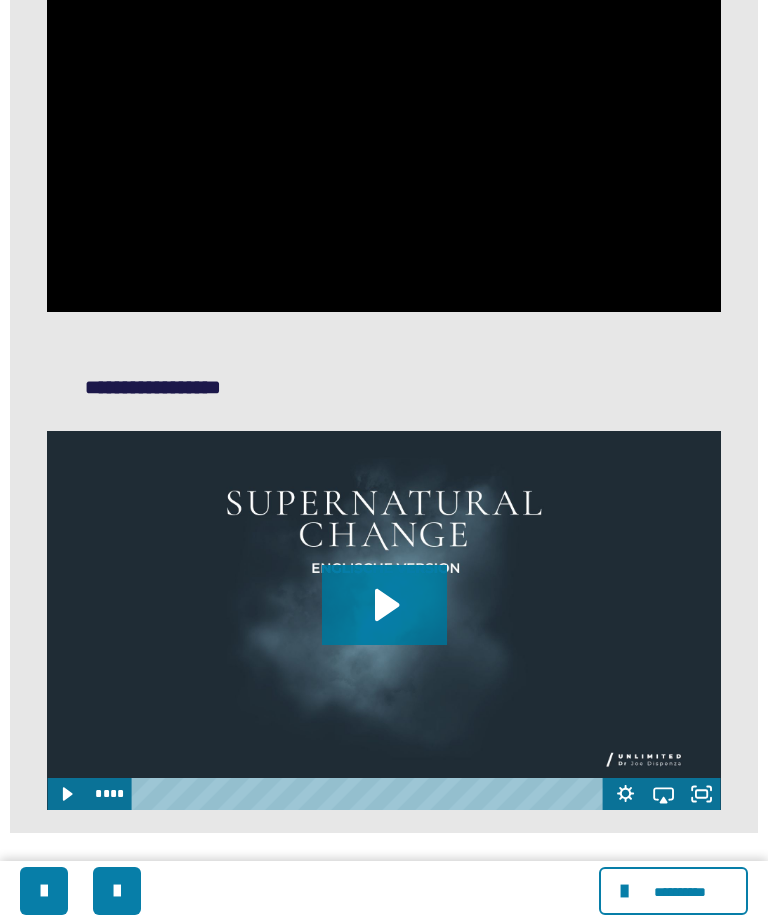 click at bounding box center [383, 122] 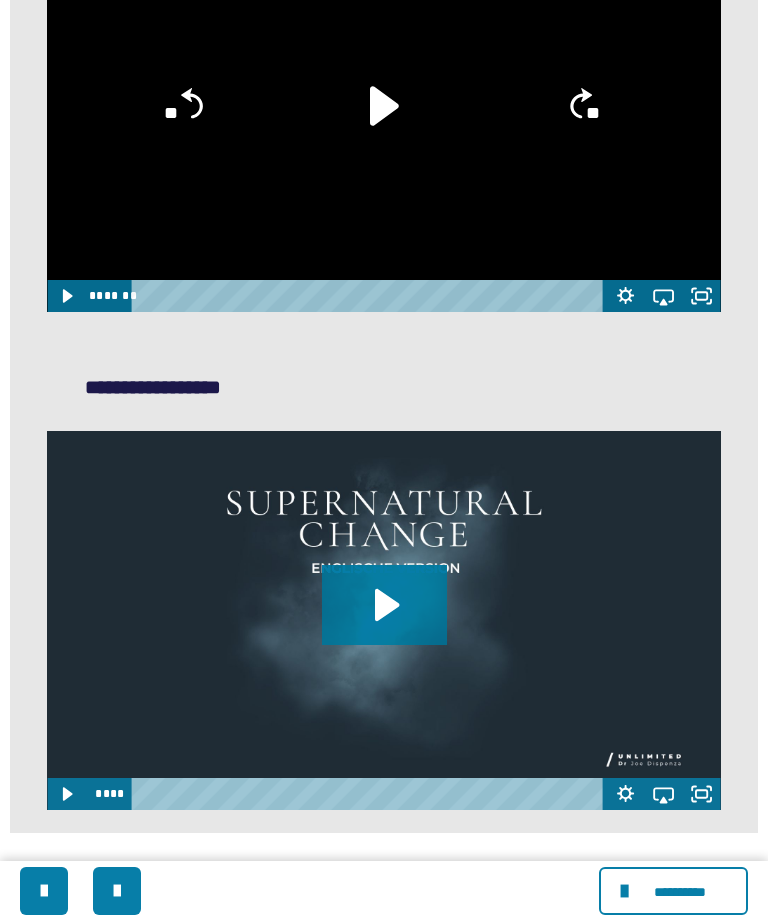 click 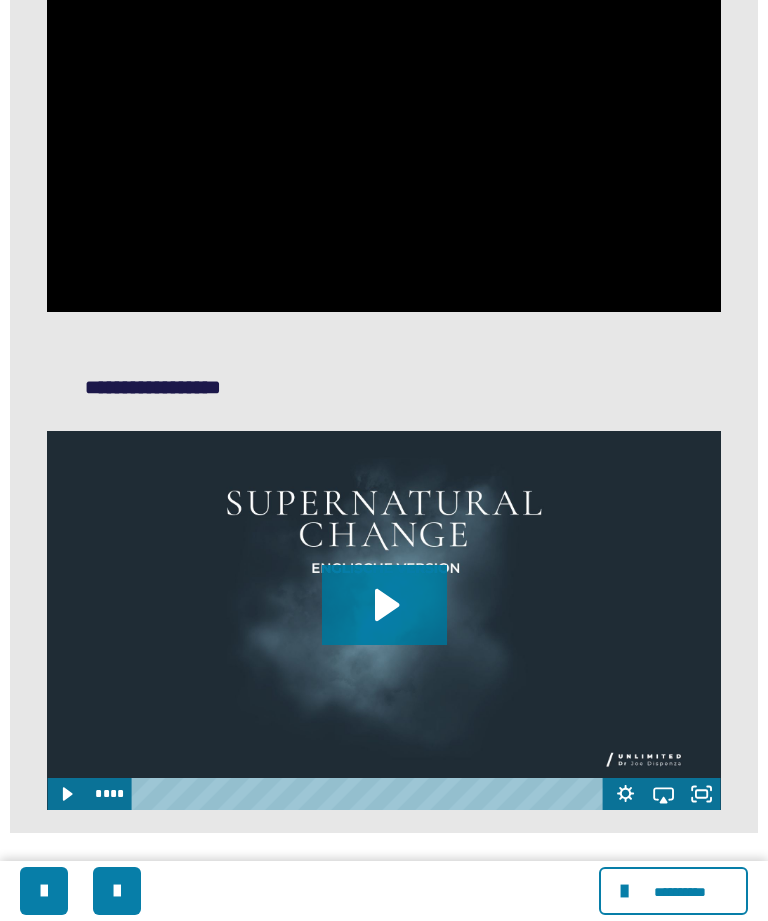 click at bounding box center [383, 122] 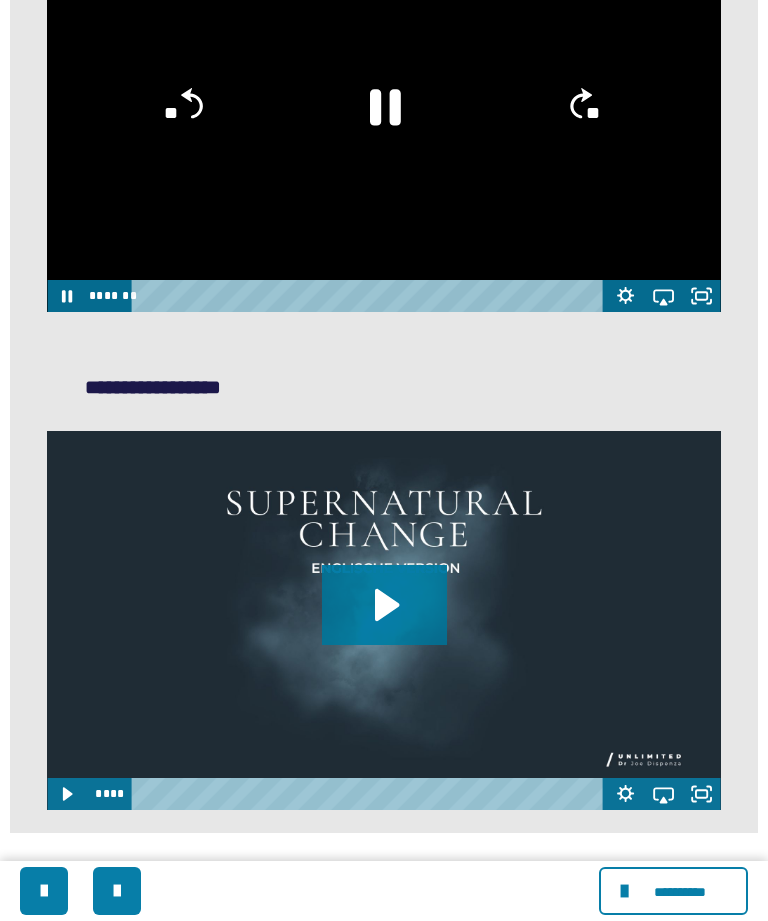 click 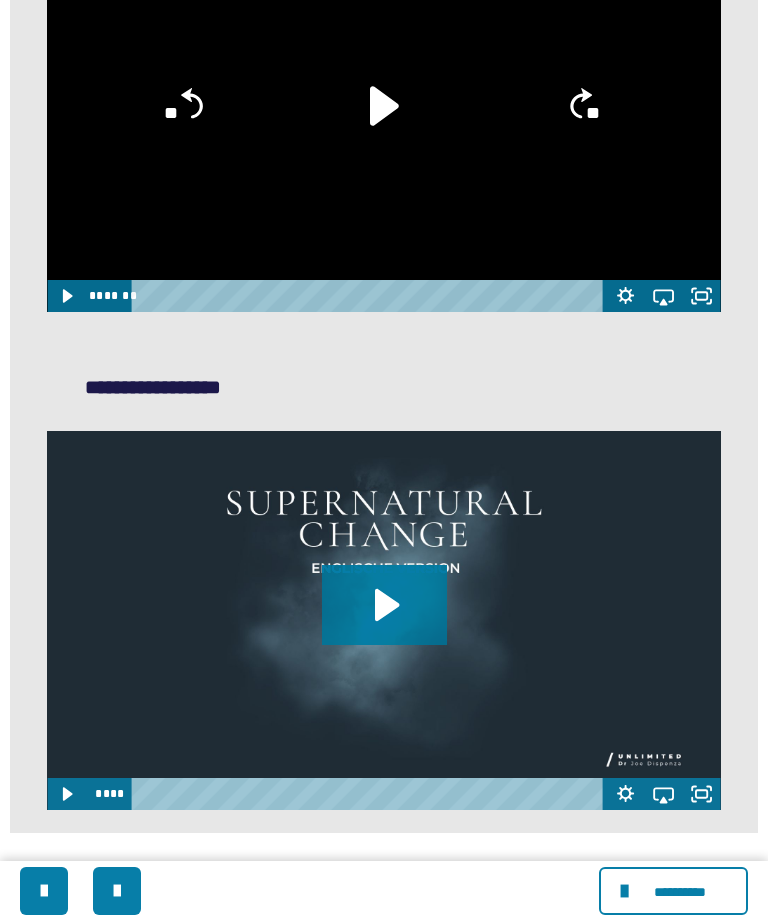 click at bounding box center (383, 122) 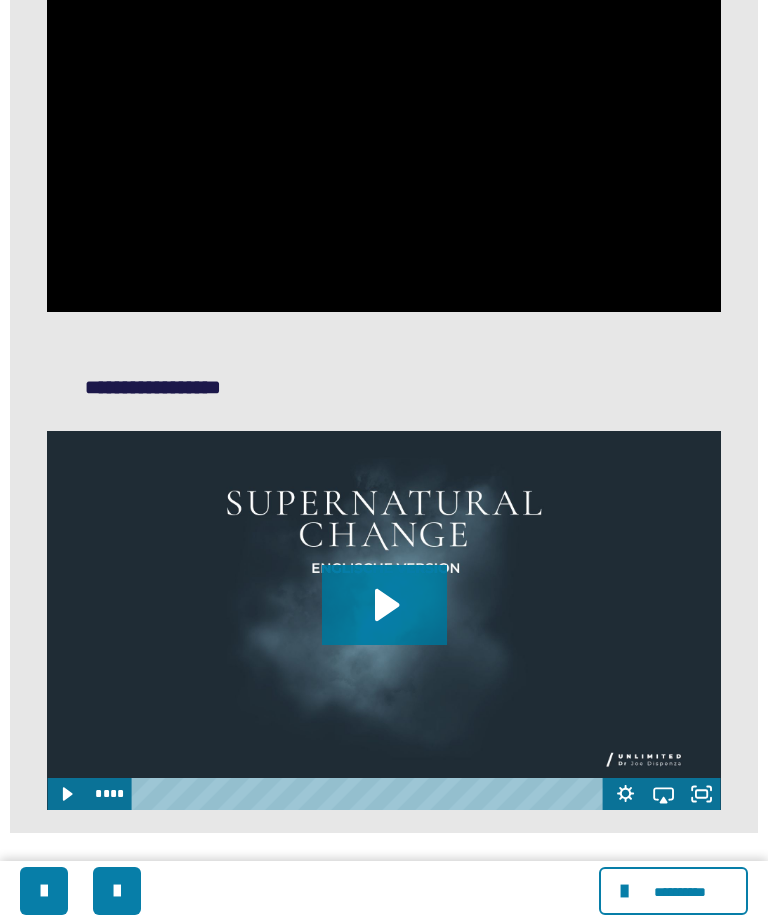 click at bounding box center [383, 122] 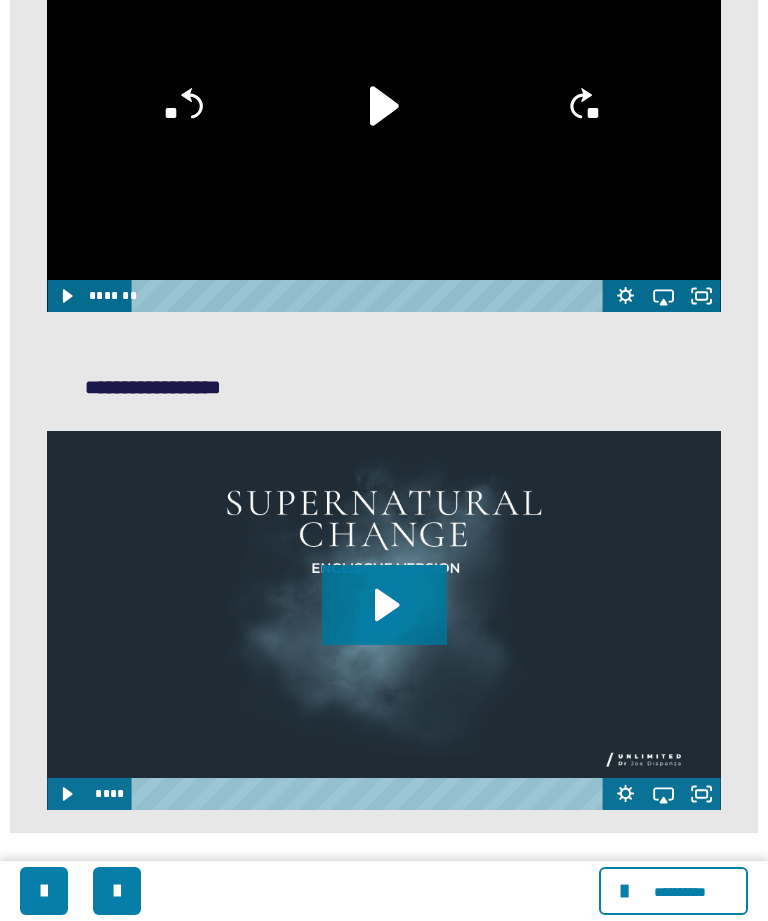 click 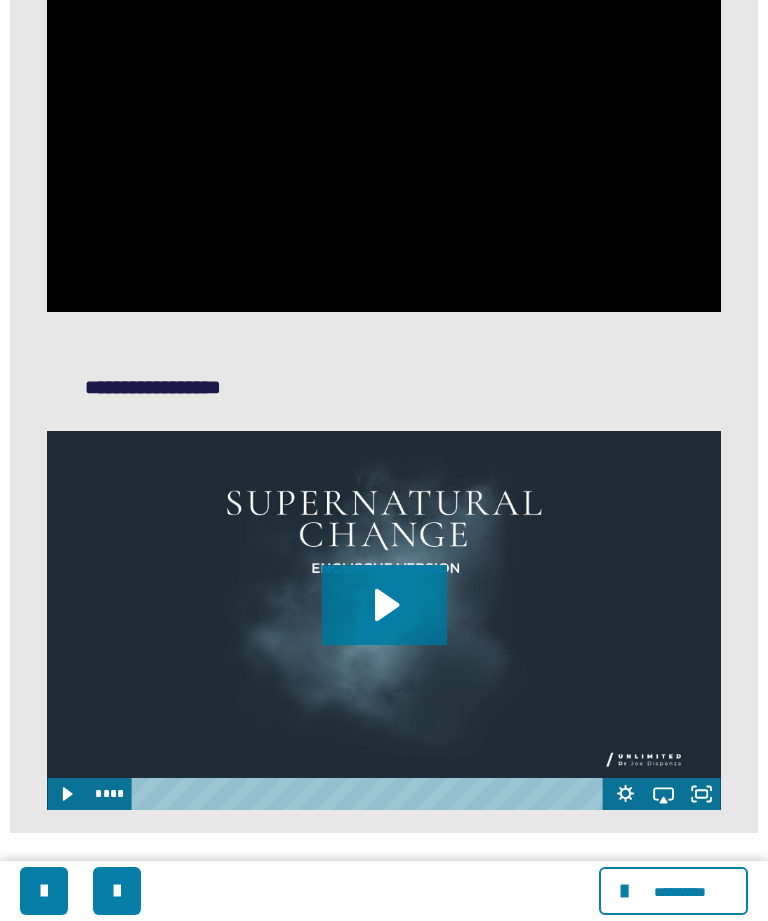 click at bounding box center [383, 122] 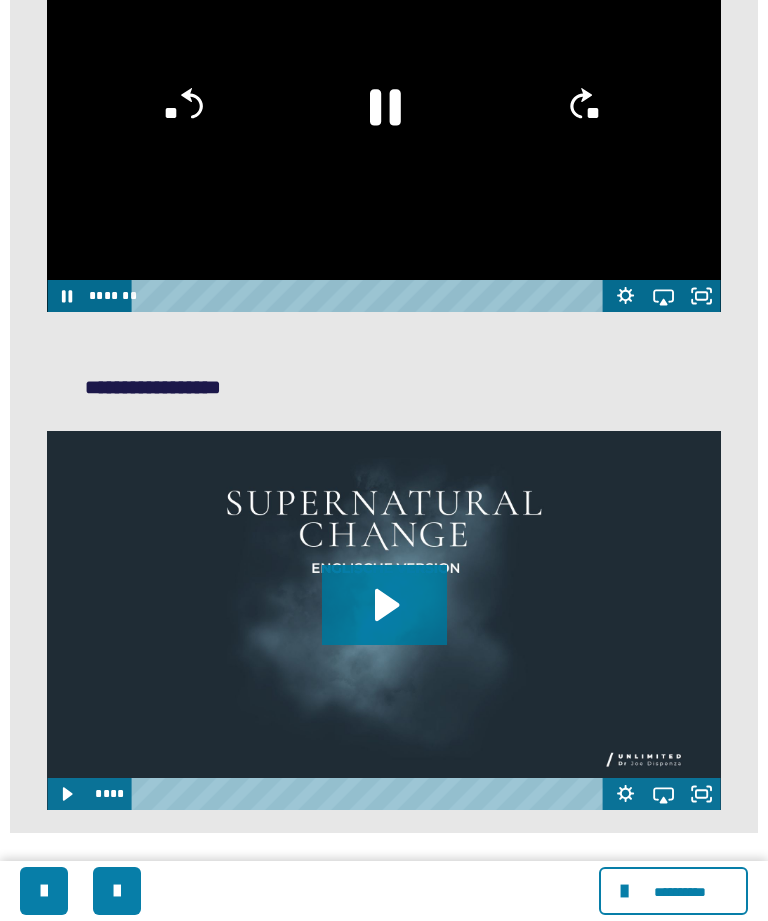 click 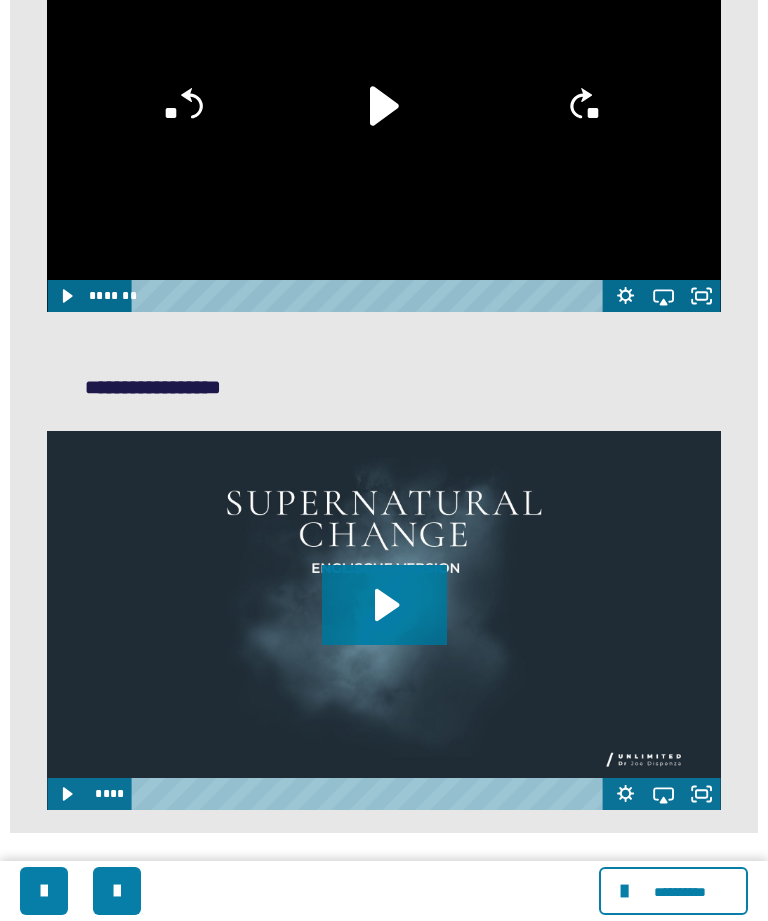 click at bounding box center [383, 122] 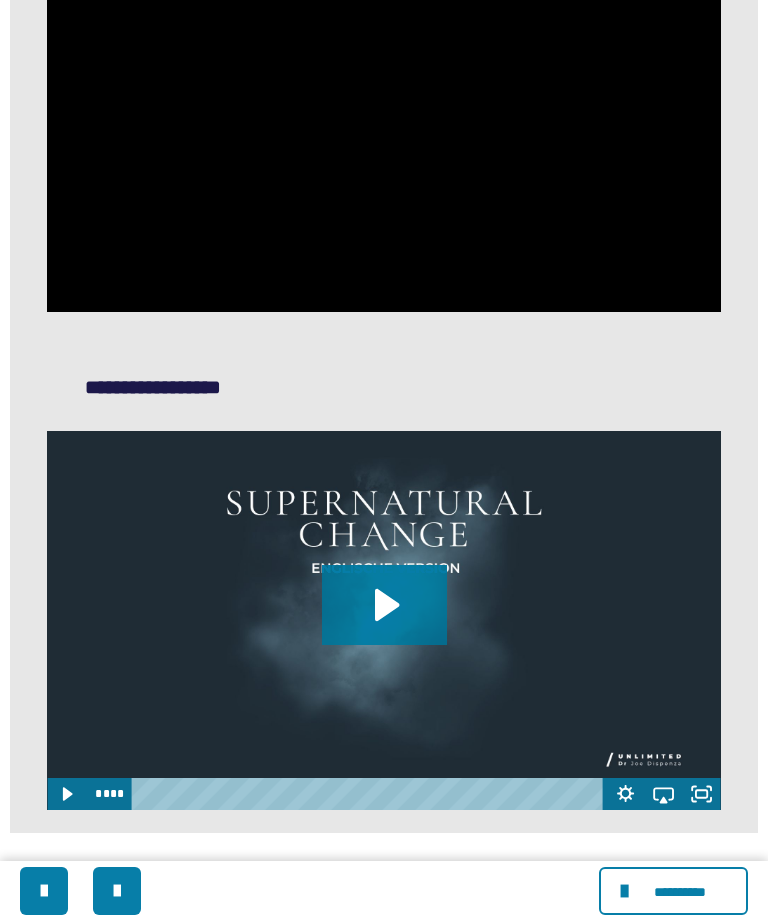 click at bounding box center (383, 122) 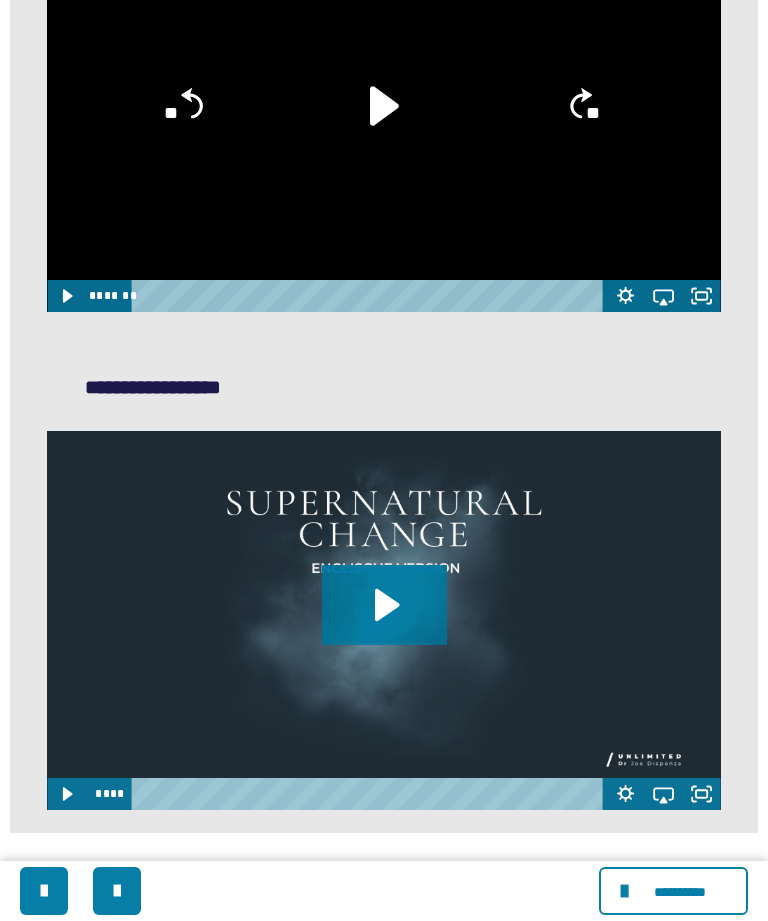 click 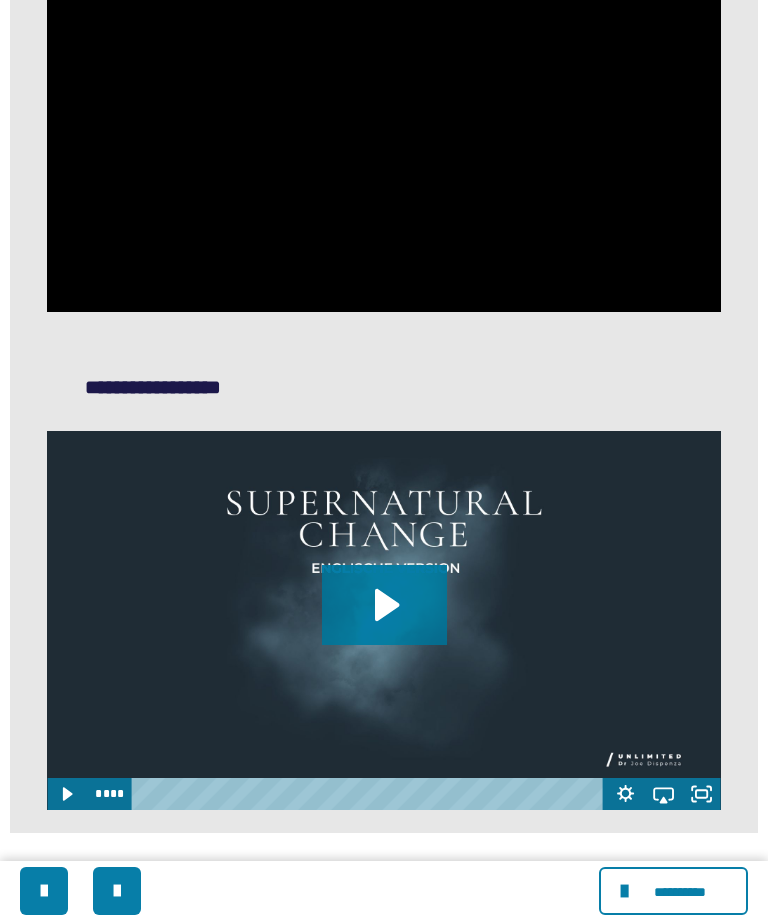 click at bounding box center (383, 122) 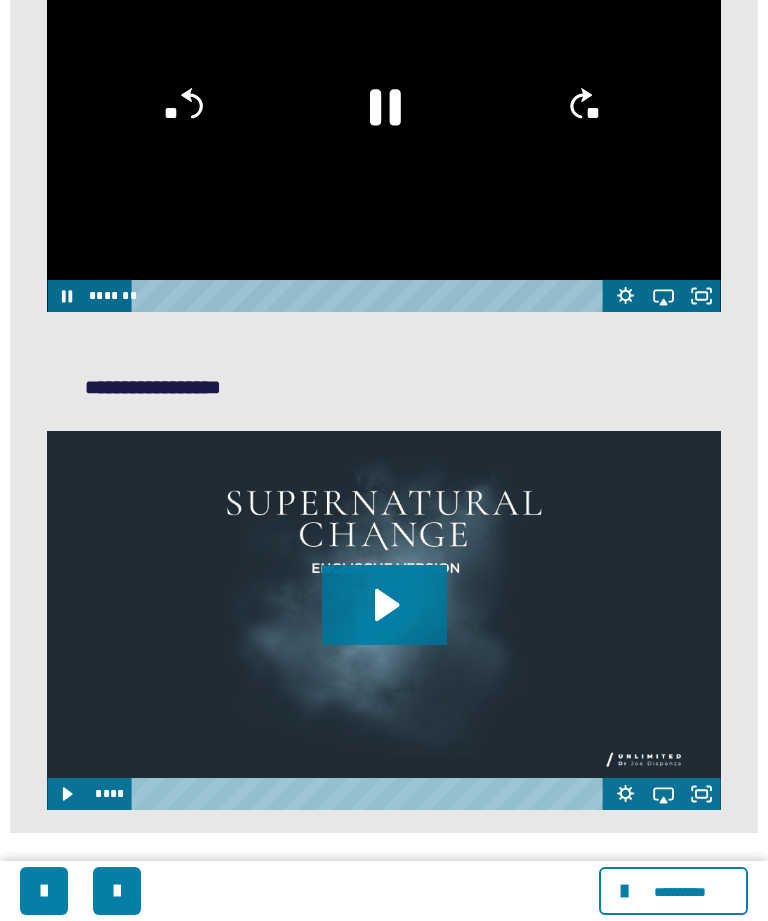 click 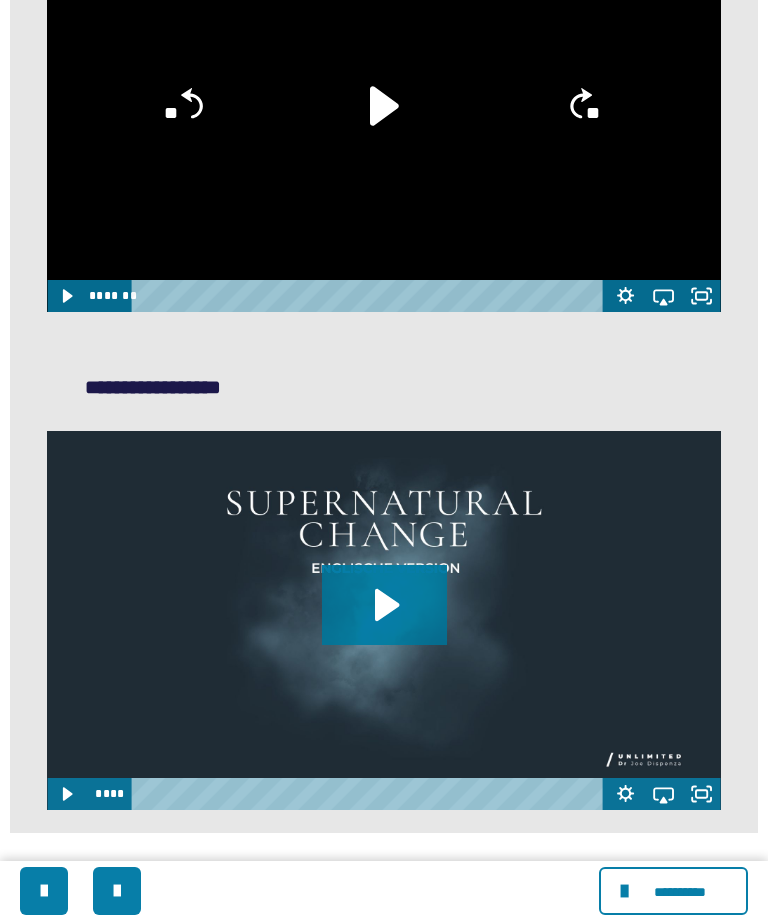click at bounding box center [383, 122] 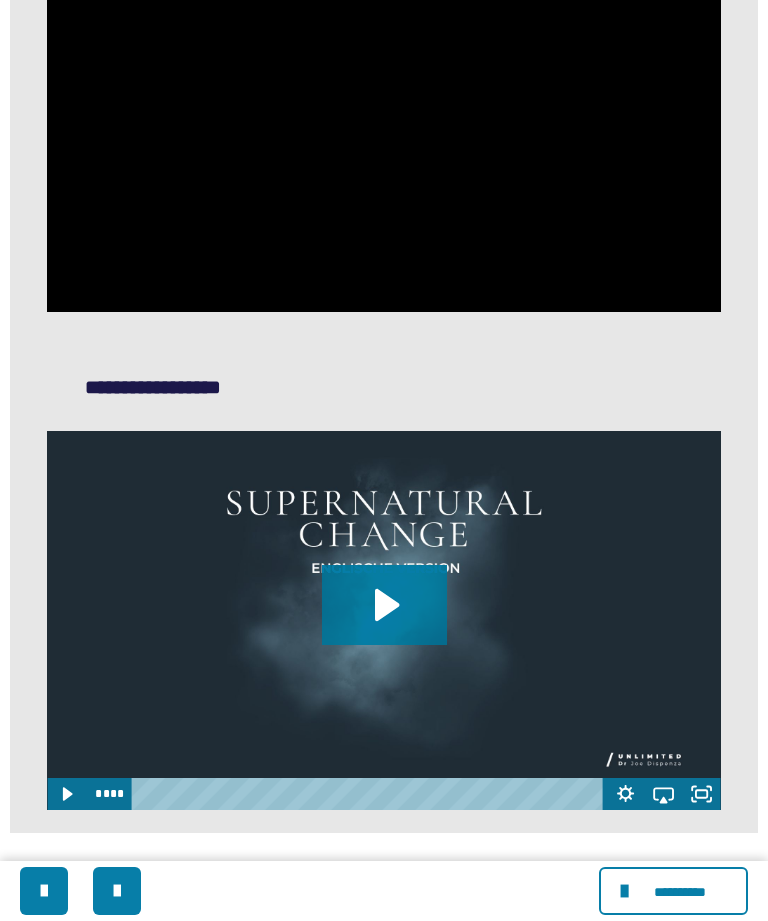 click at bounding box center [383, 122] 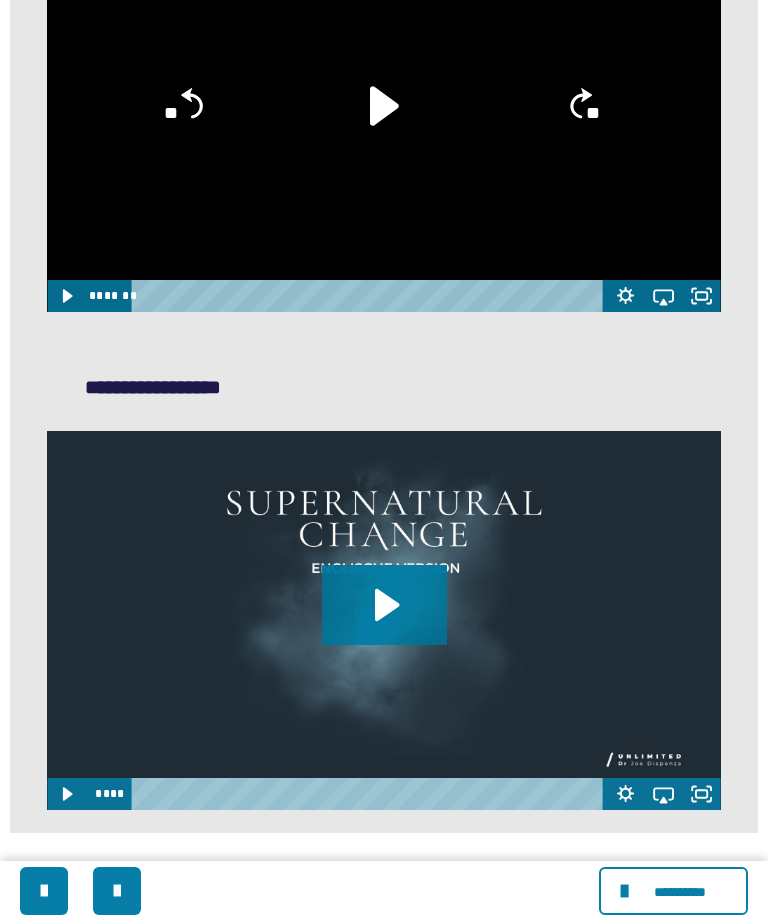 click 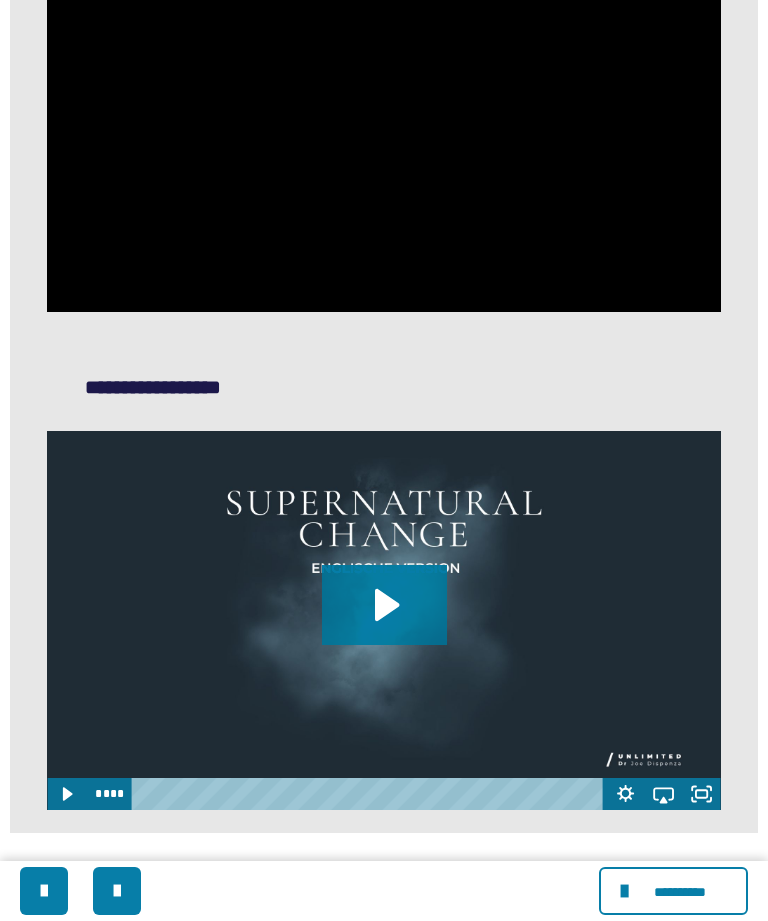 click at bounding box center [383, 122] 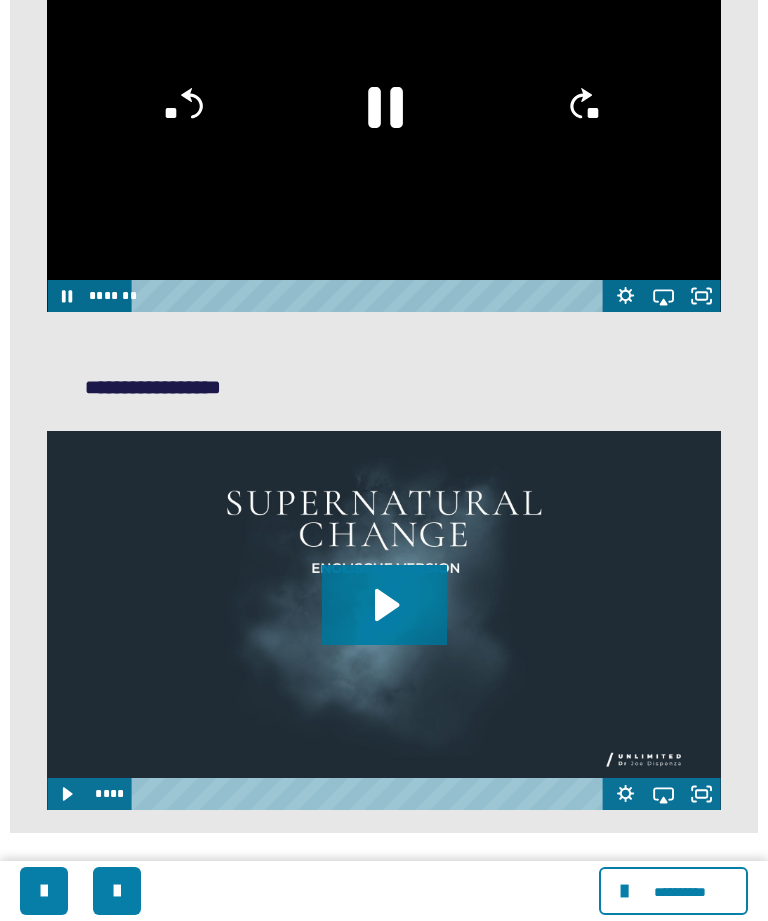click 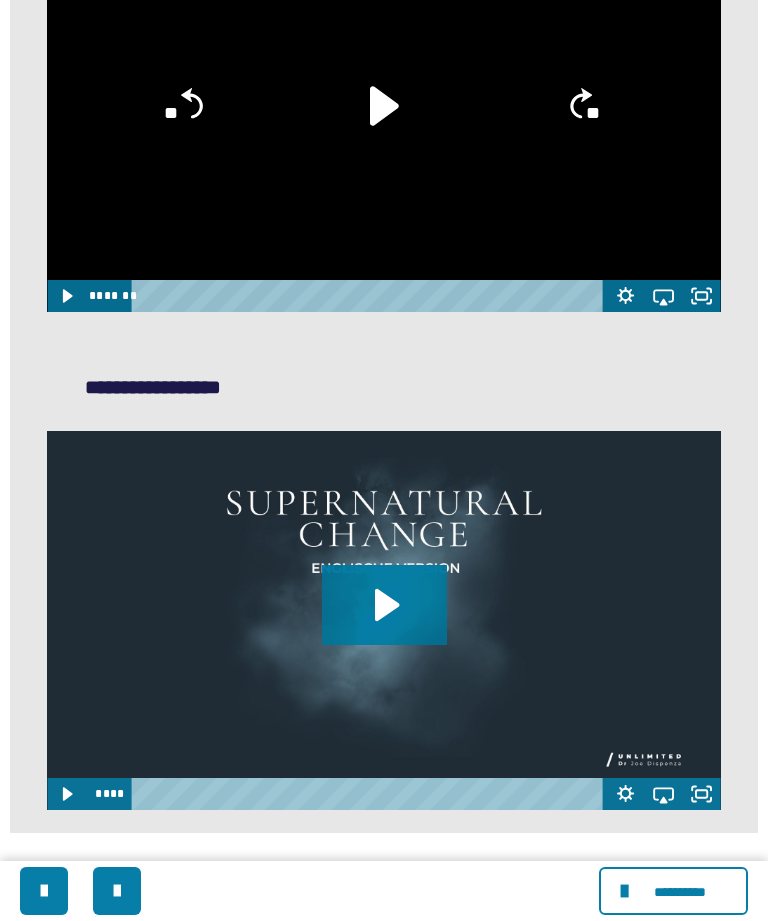 click at bounding box center (383, 122) 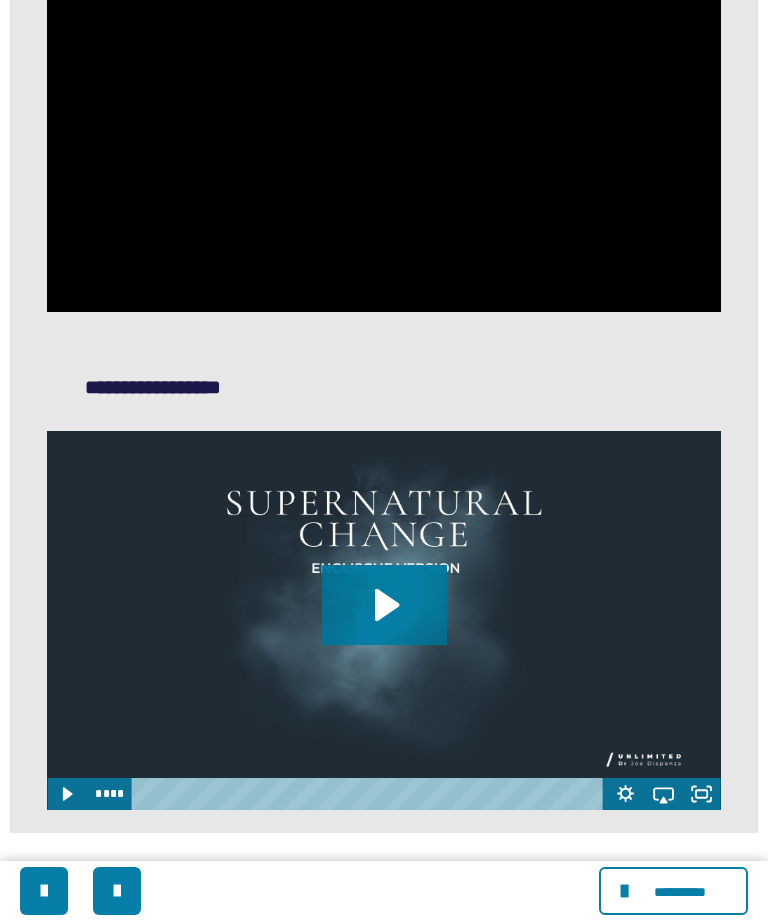 click at bounding box center (383, 122) 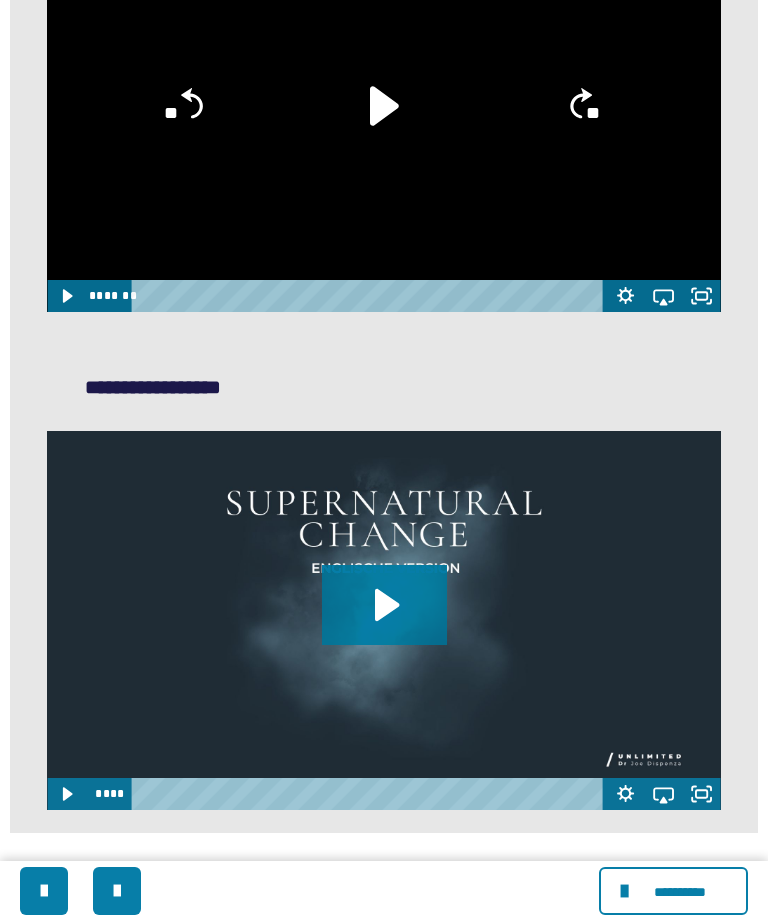 click 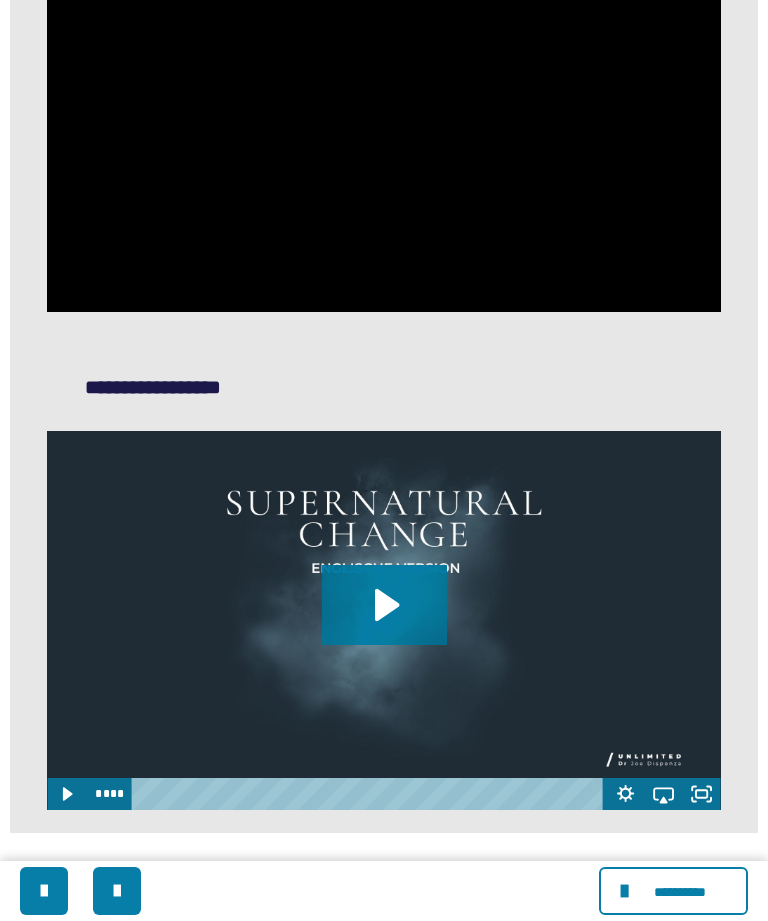 click at bounding box center (383, 122) 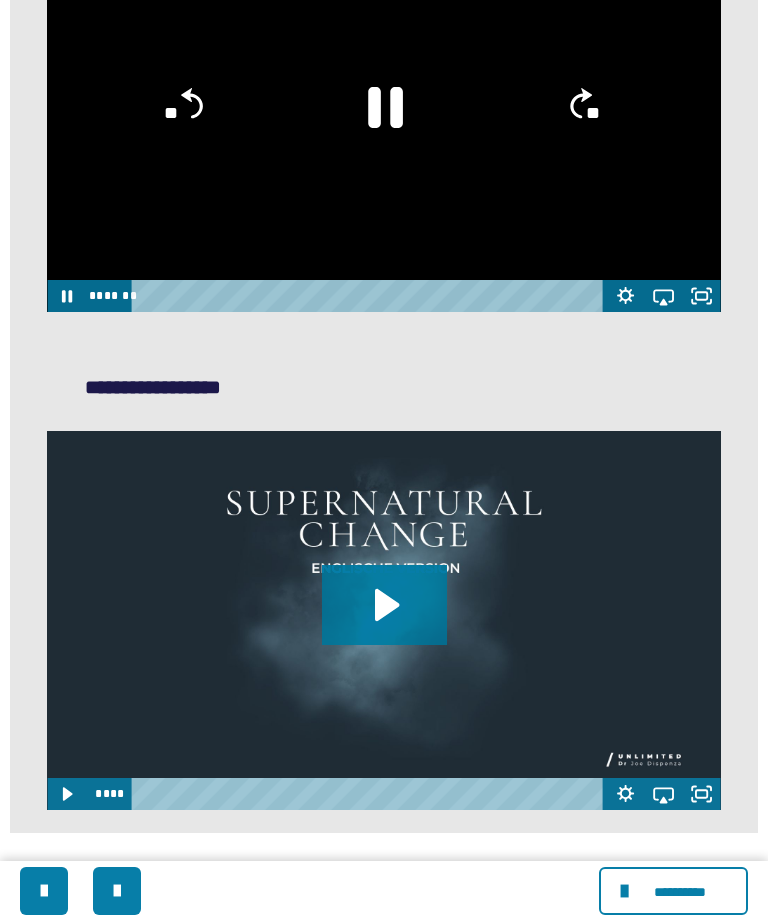 click 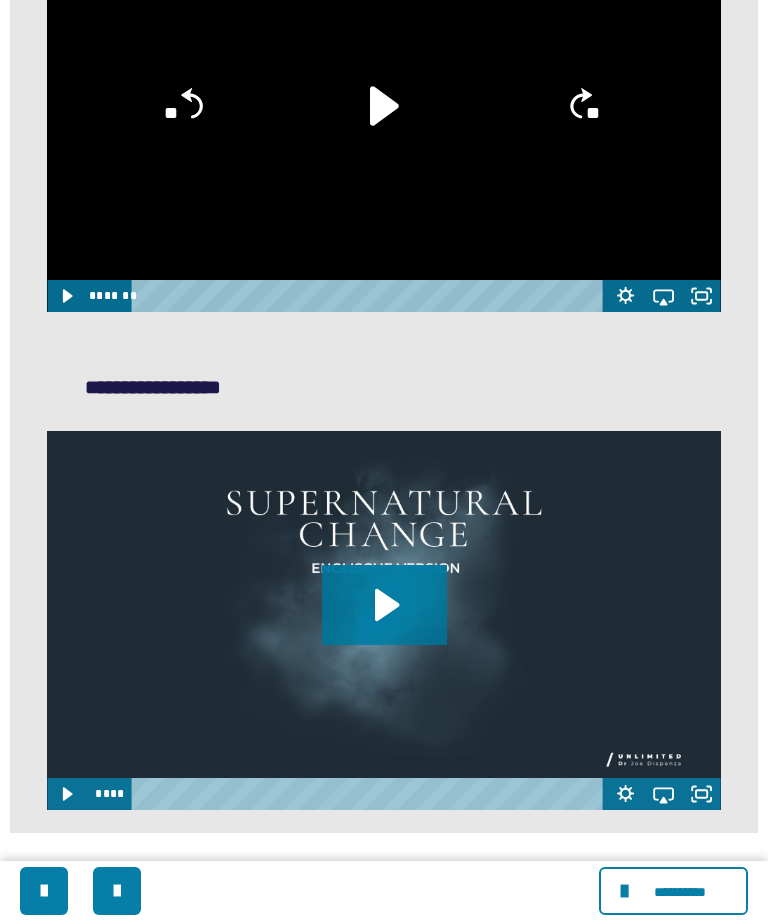 click at bounding box center (383, 122) 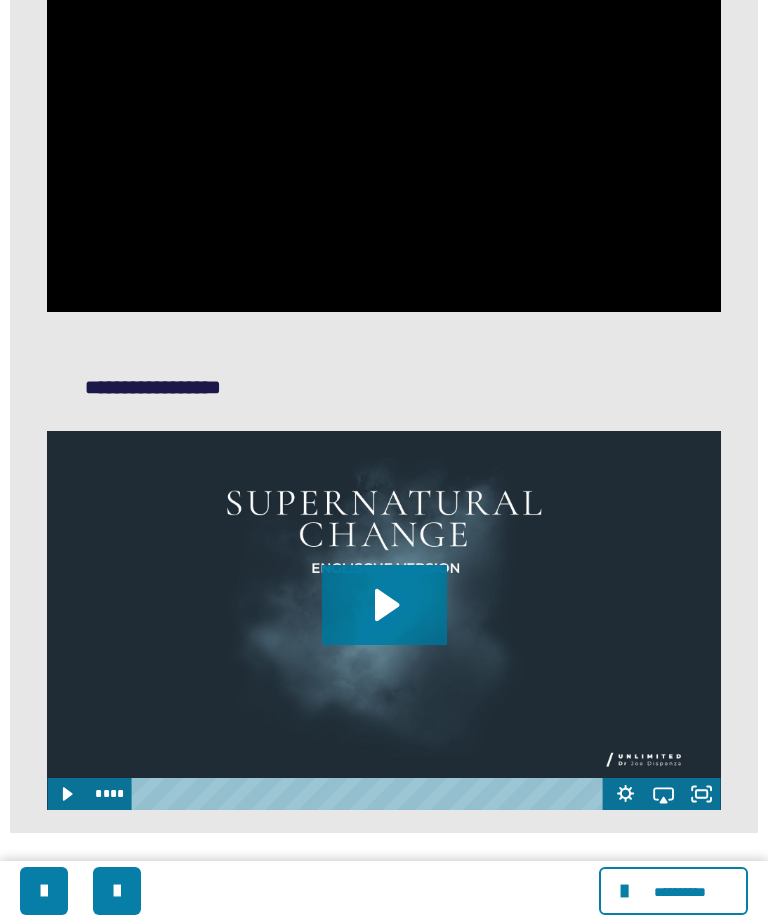 click at bounding box center (383, 122) 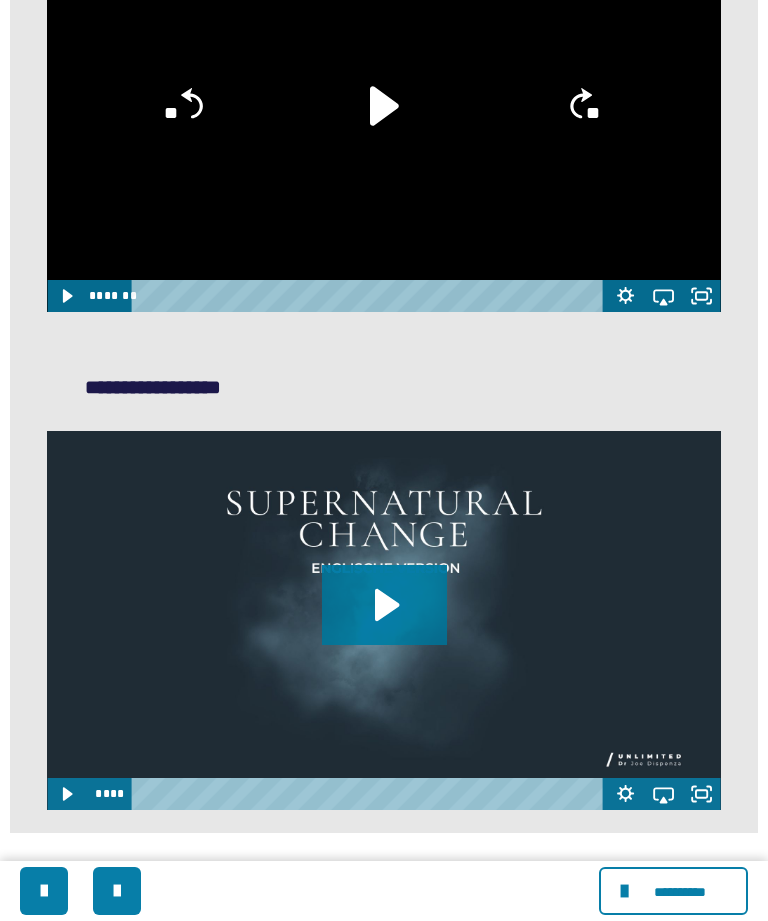 click 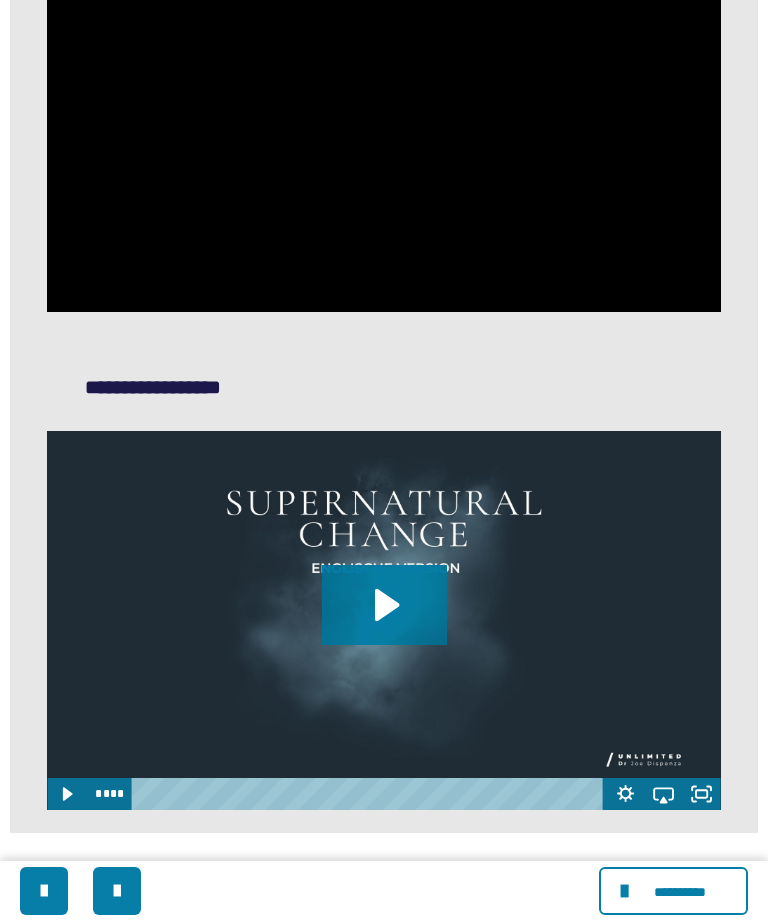 click at bounding box center [383, 122] 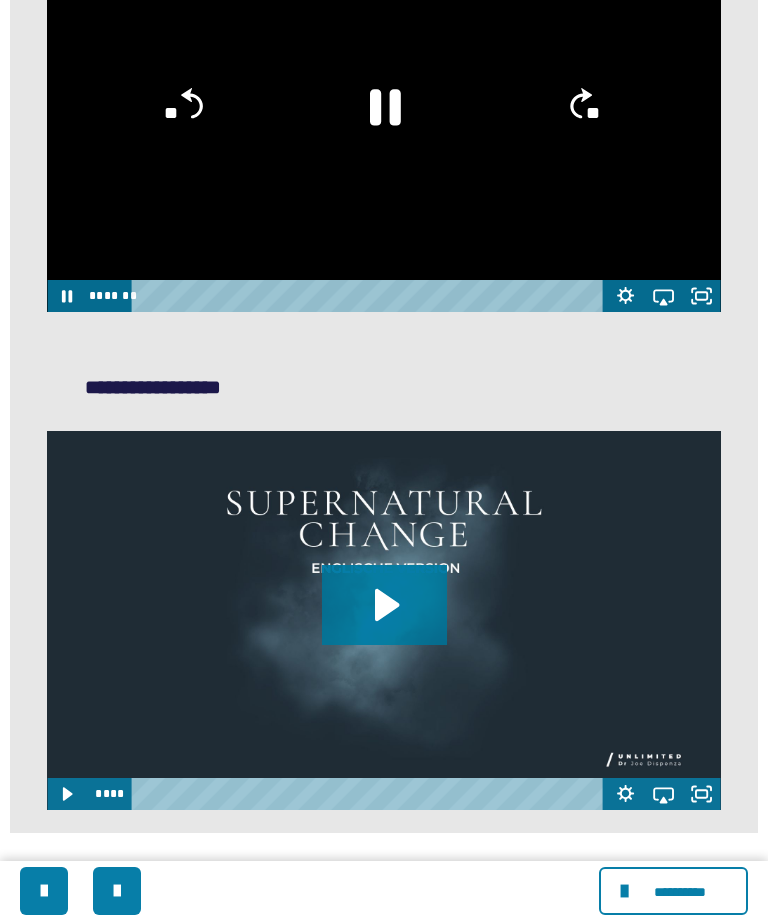 click 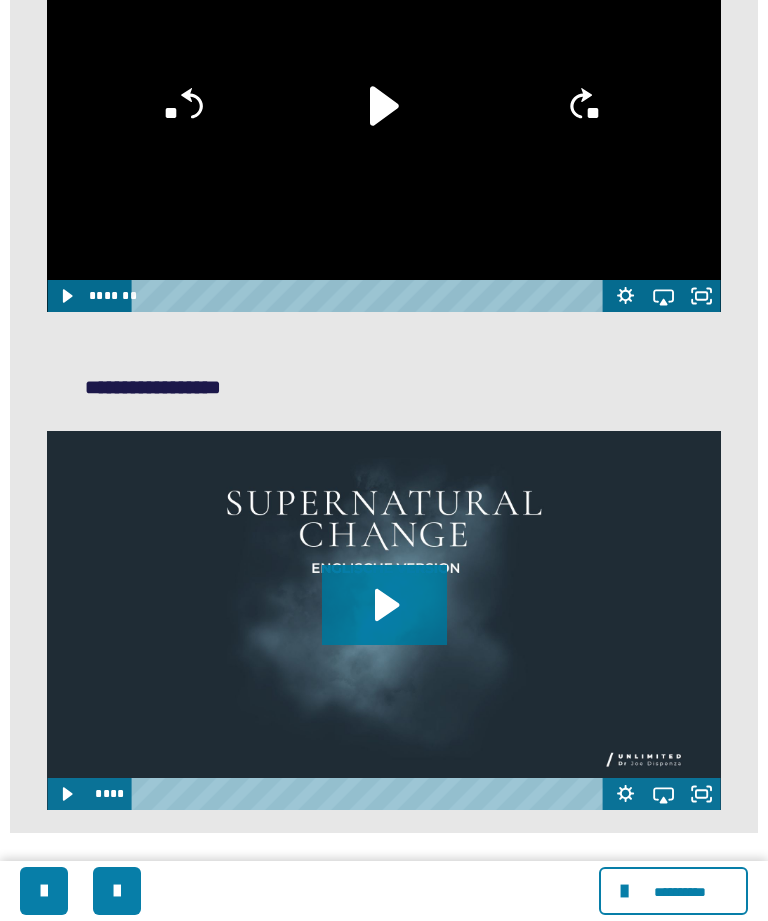 click at bounding box center (383, 122) 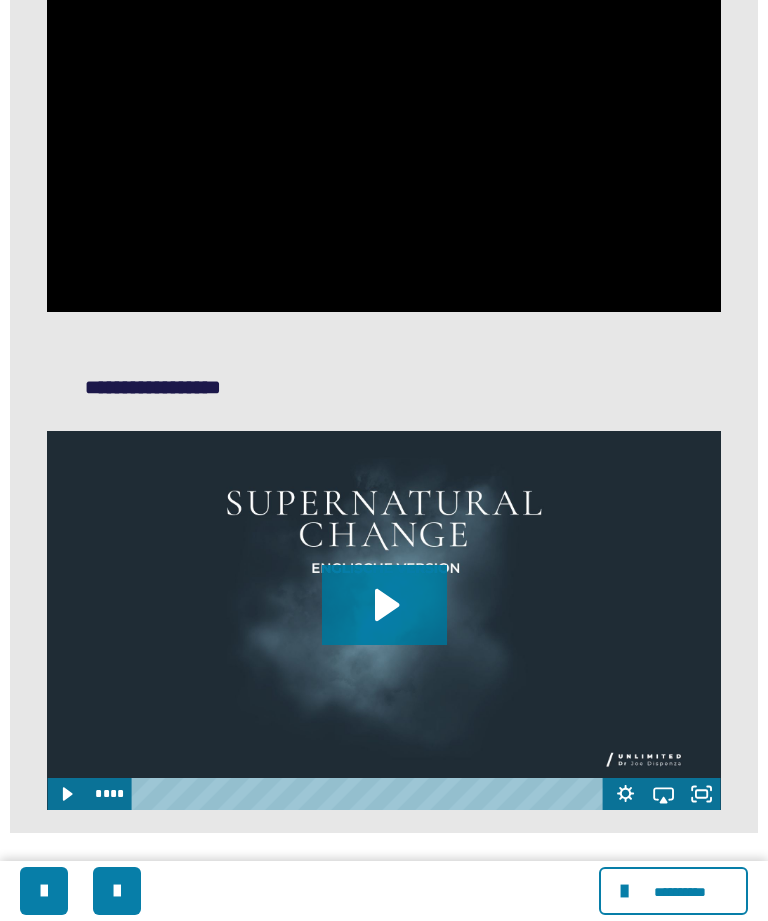 click at bounding box center [383, 122] 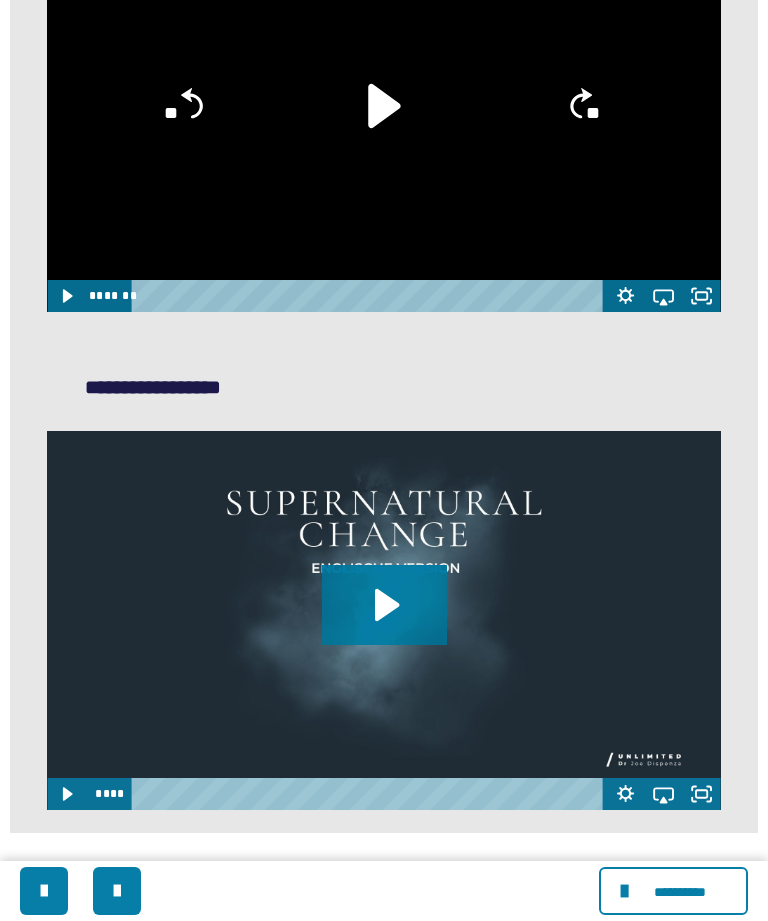 click 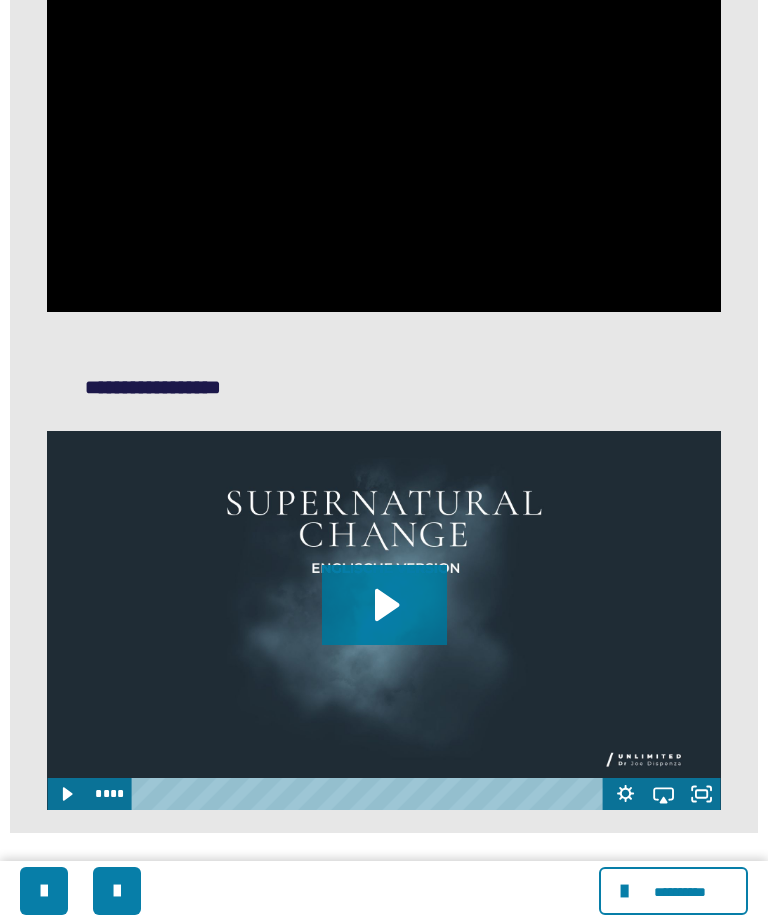 click at bounding box center [383, 122] 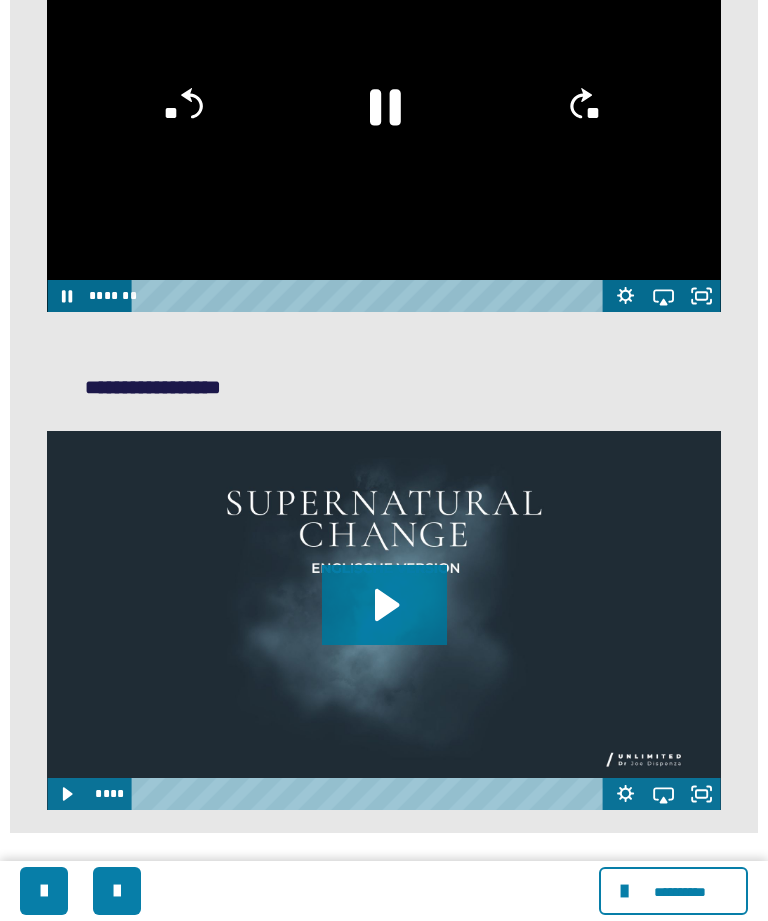 click 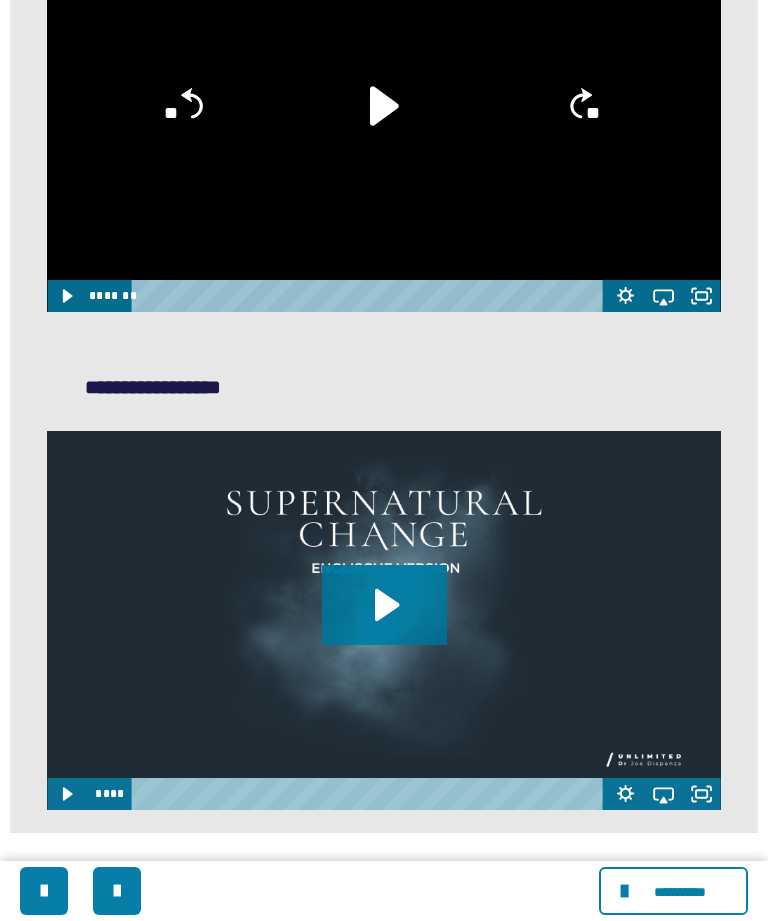 click at bounding box center (383, 122) 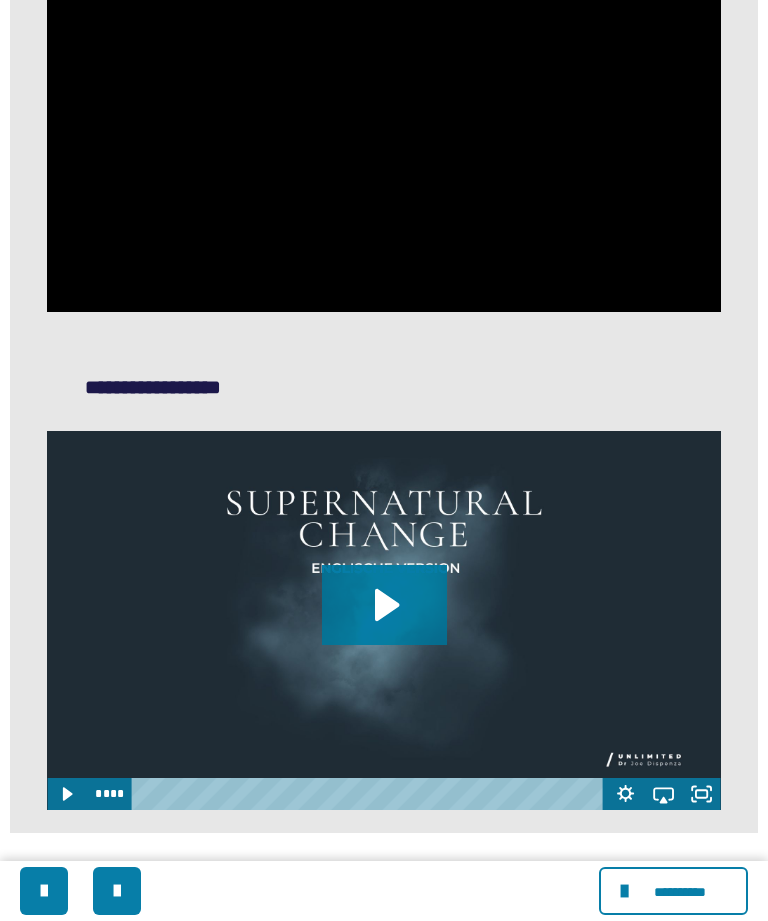 click at bounding box center [383, 122] 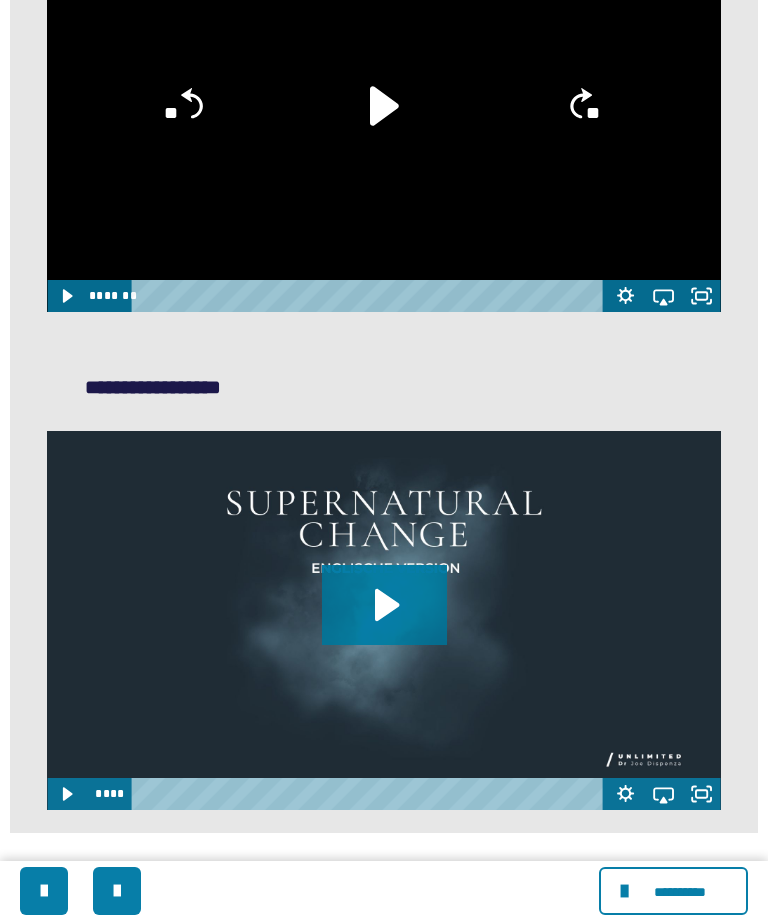 click 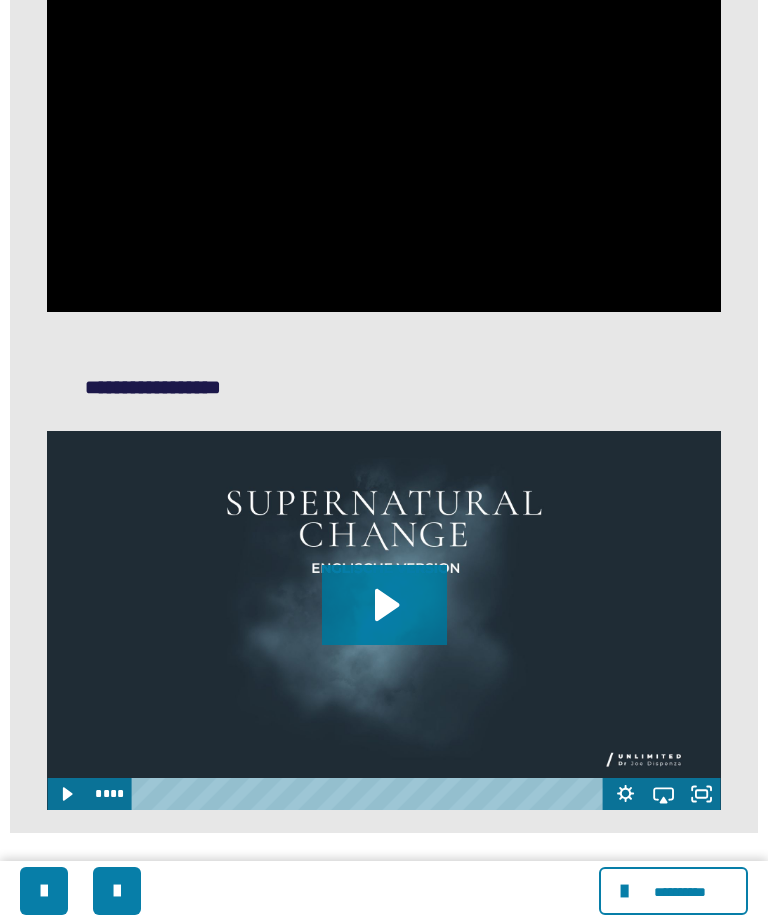 click on "**********" at bounding box center (383, 123) 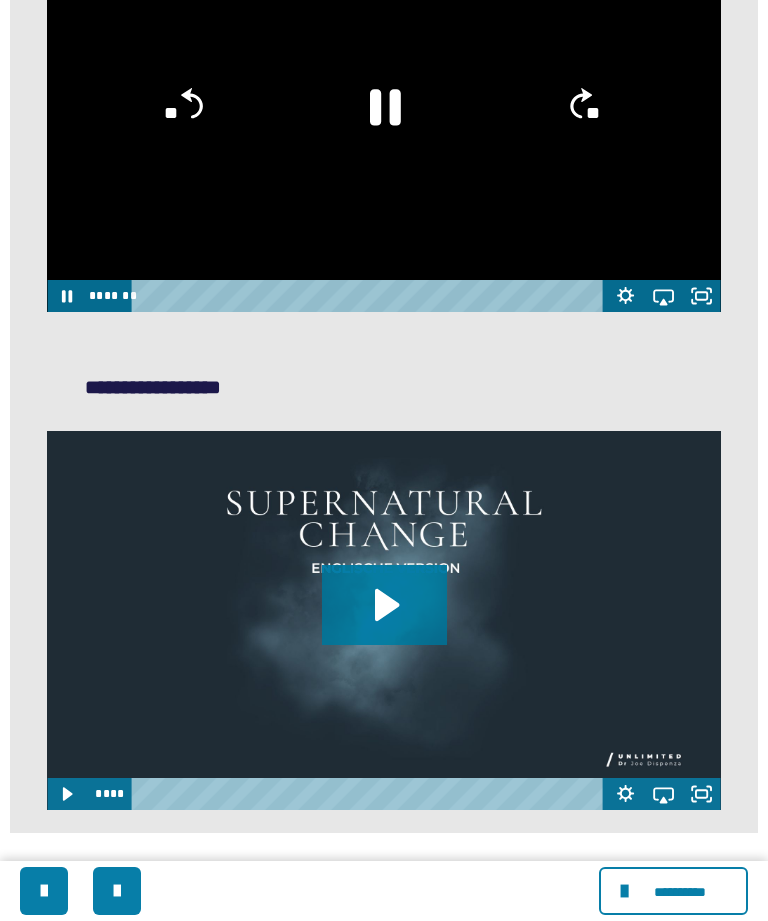 click 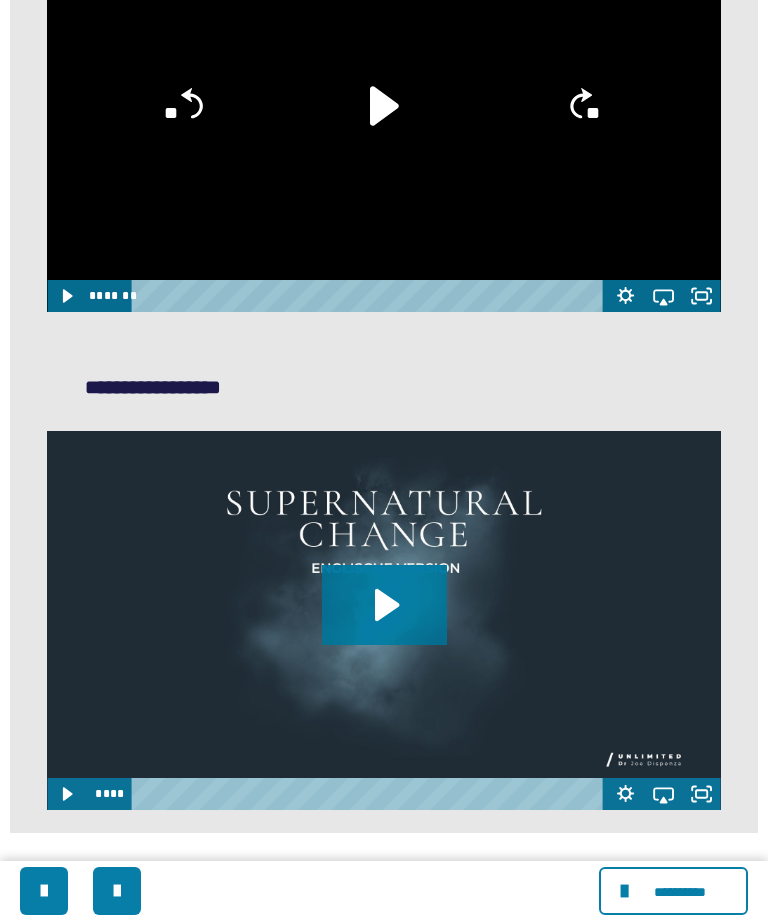 click at bounding box center (383, 122) 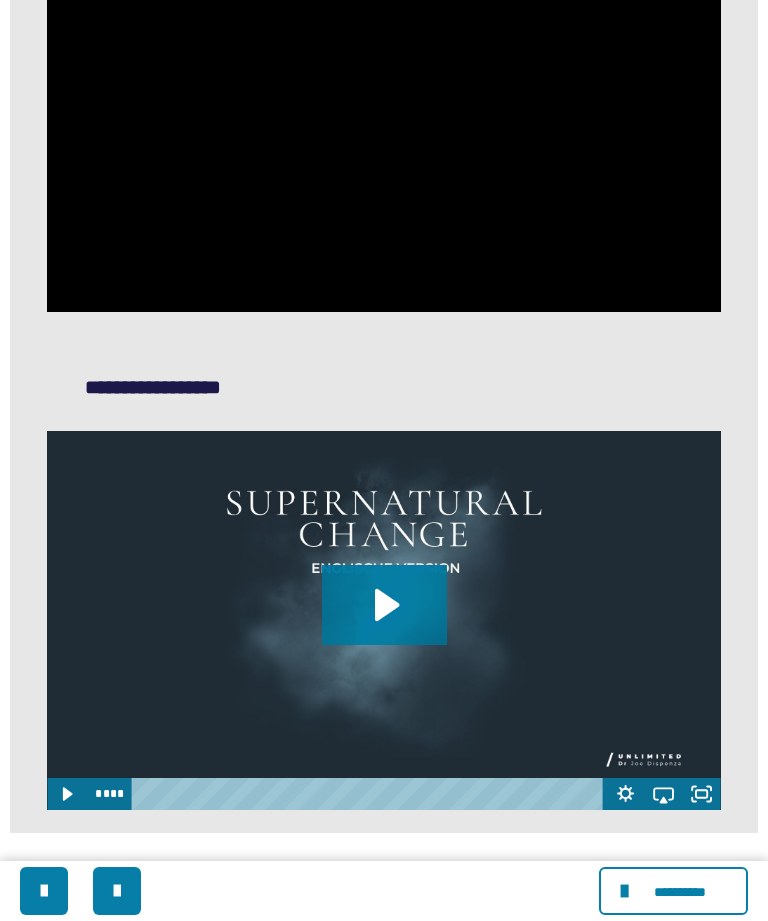 click at bounding box center (383, 122) 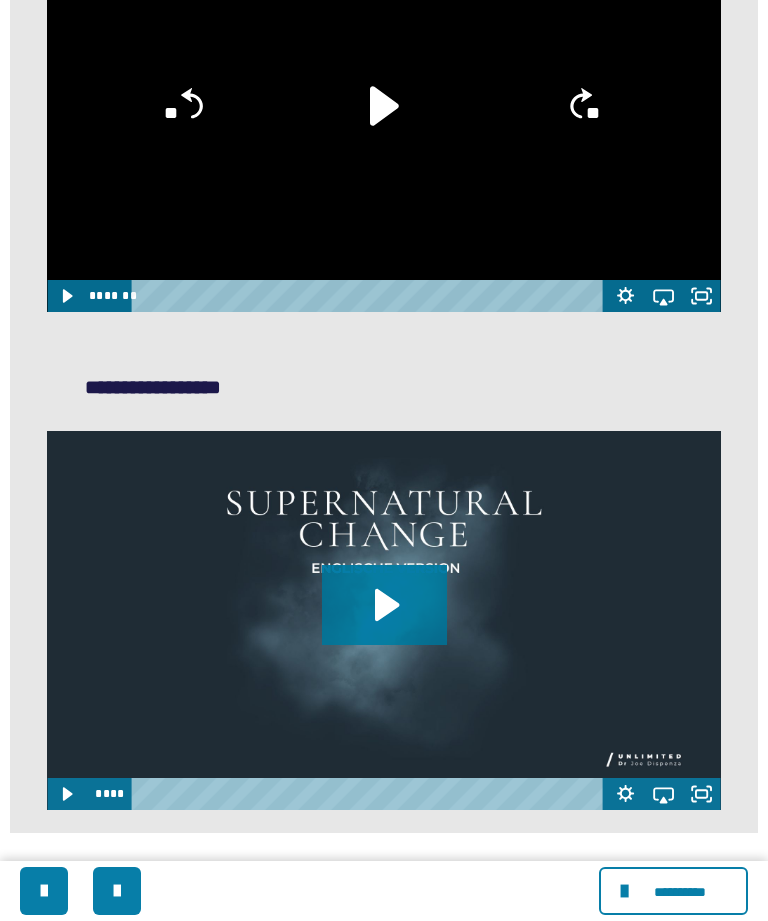click 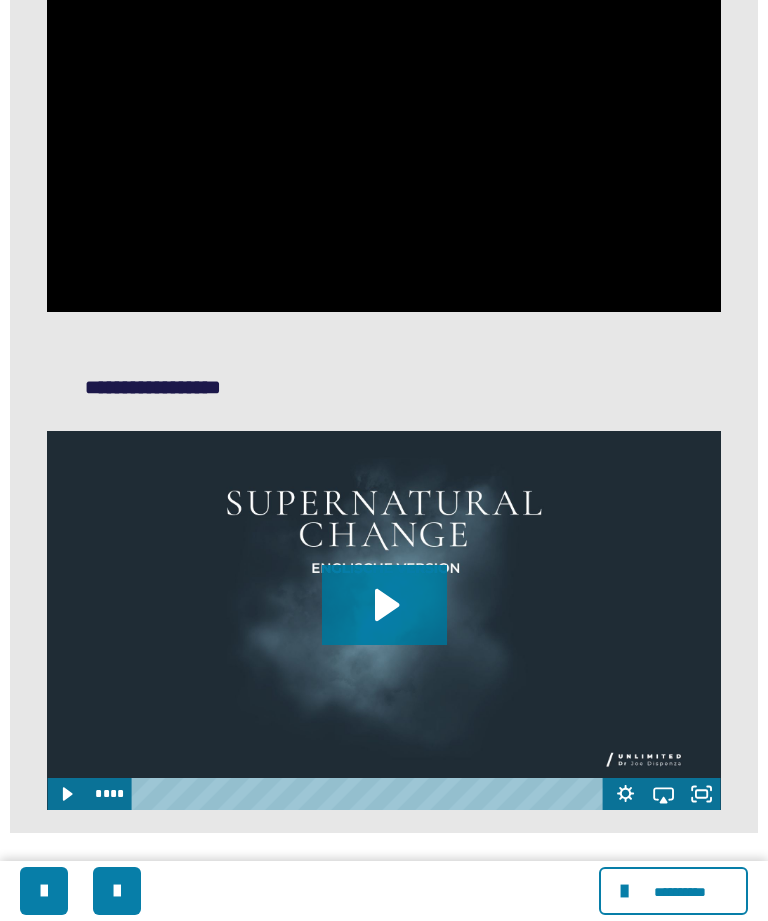 click at bounding box center (383, 122) 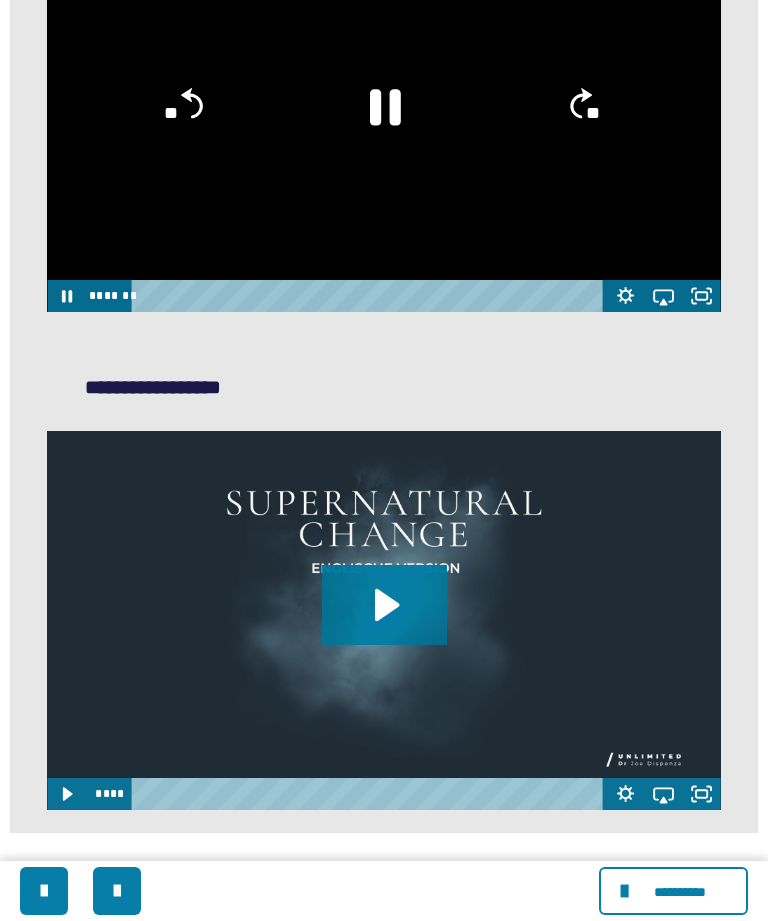 click 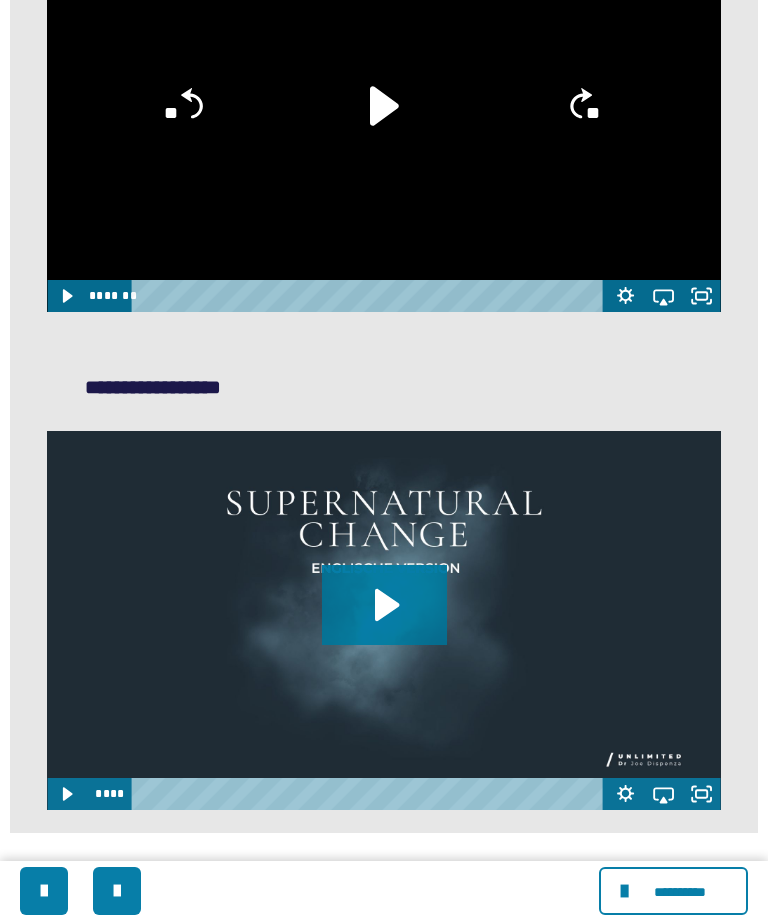 click at bounding box center [383, 122] 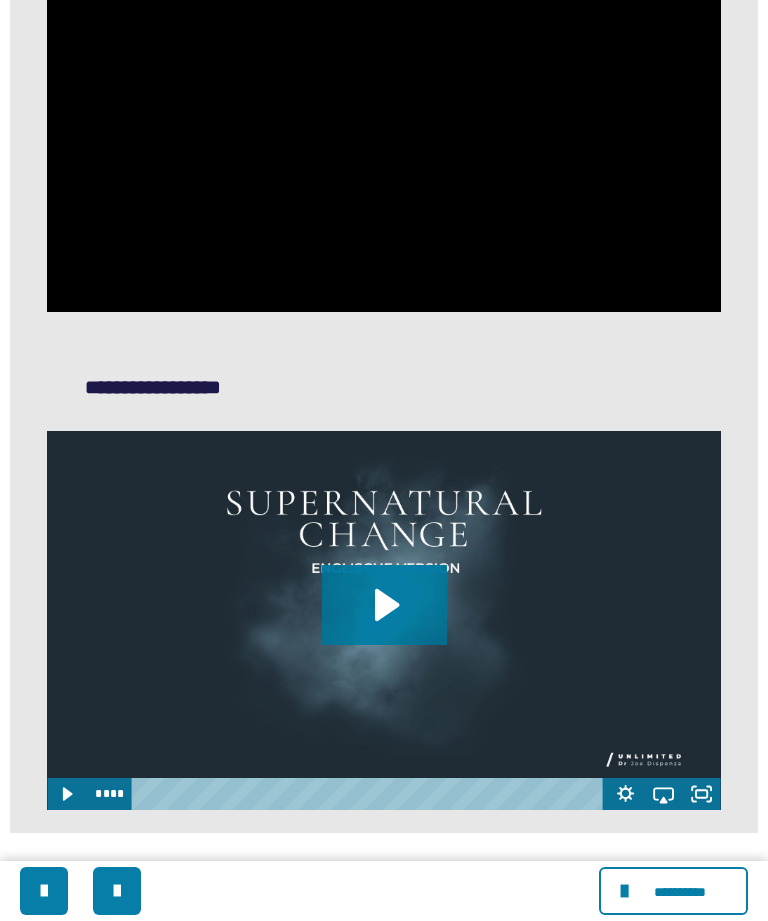click at bounding box center (383, 122) 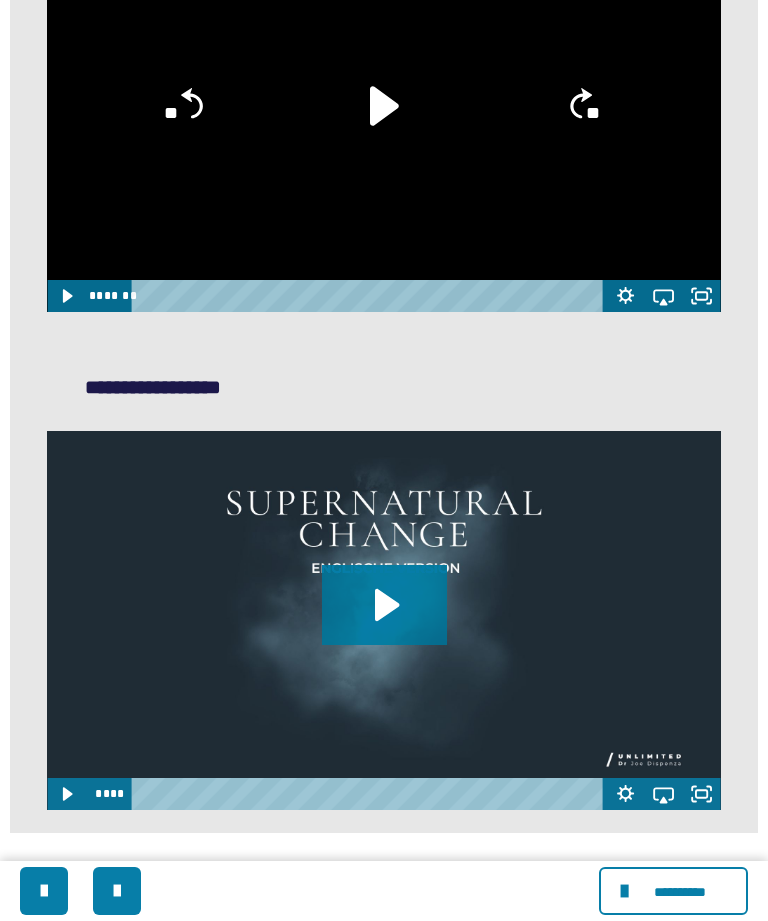 click 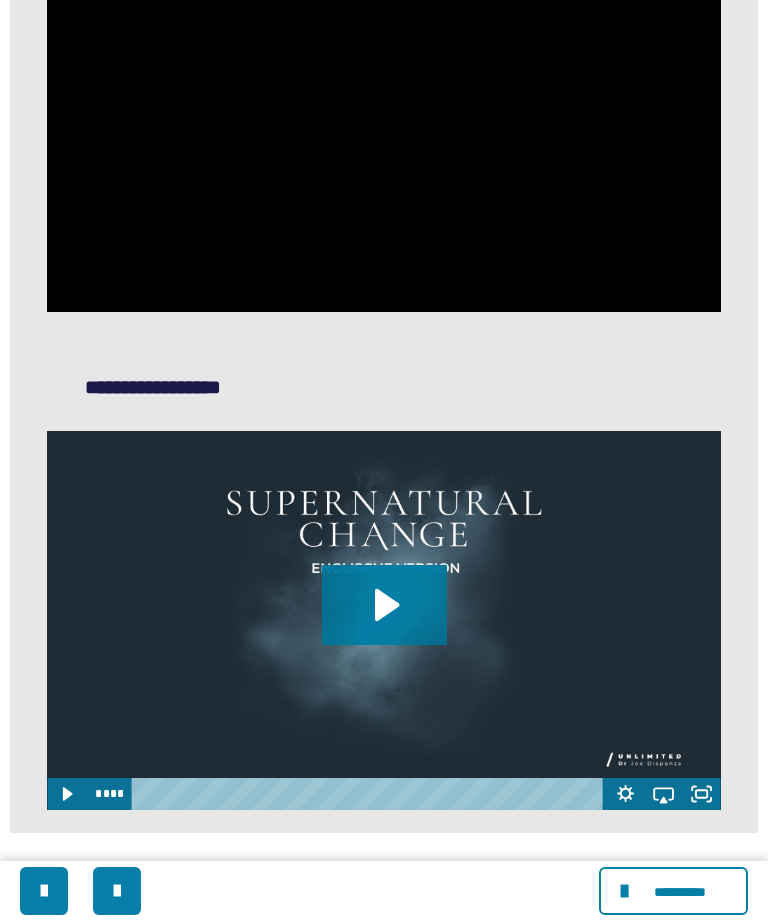 click at bounding box center (383, 122) 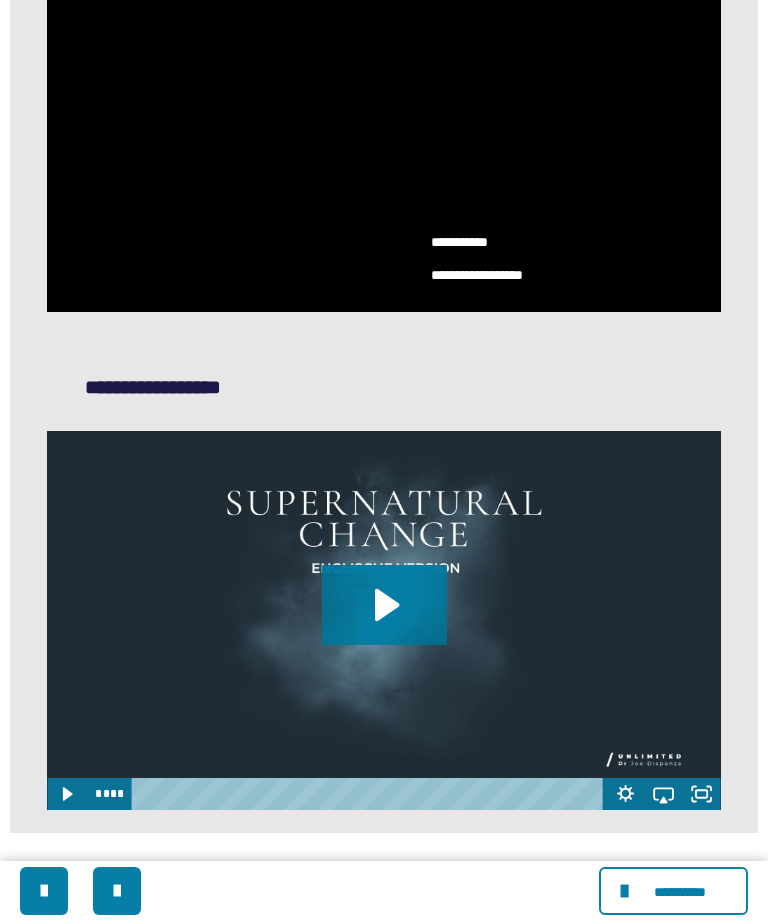 click at bounding box center [383, 122] 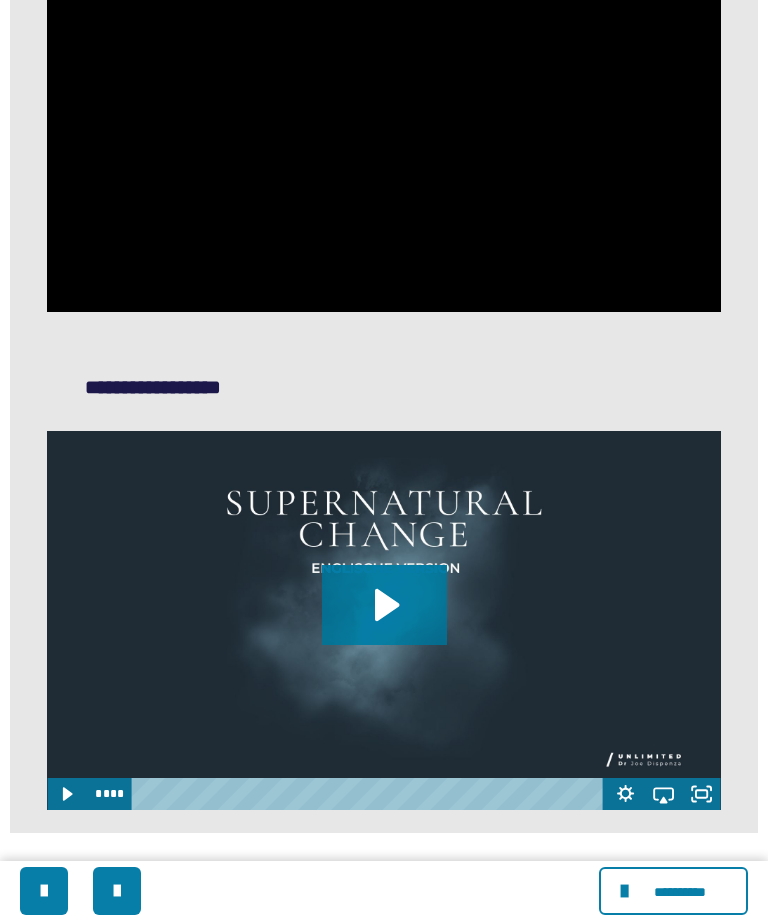 click at bounding box center (383, 122) 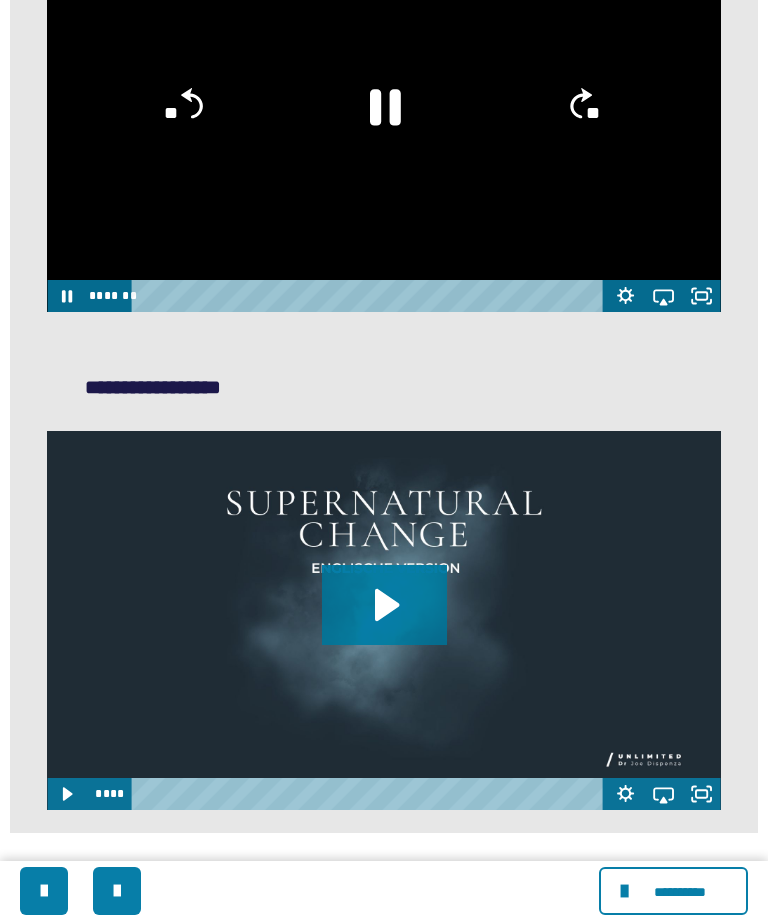 click on "**" 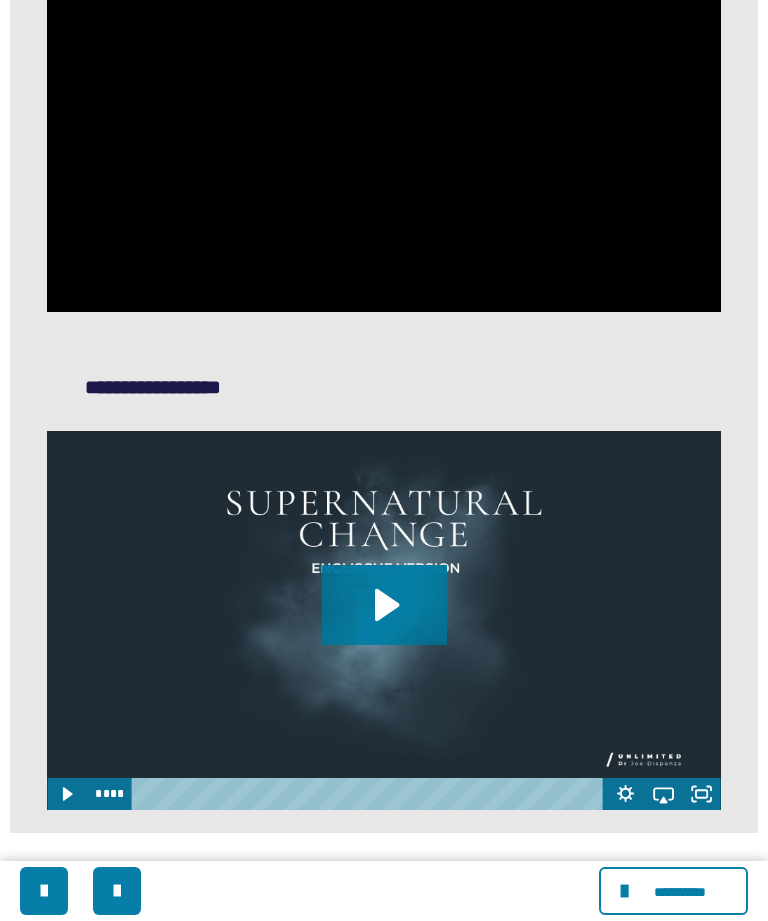 click at bounding box center [383, 122] 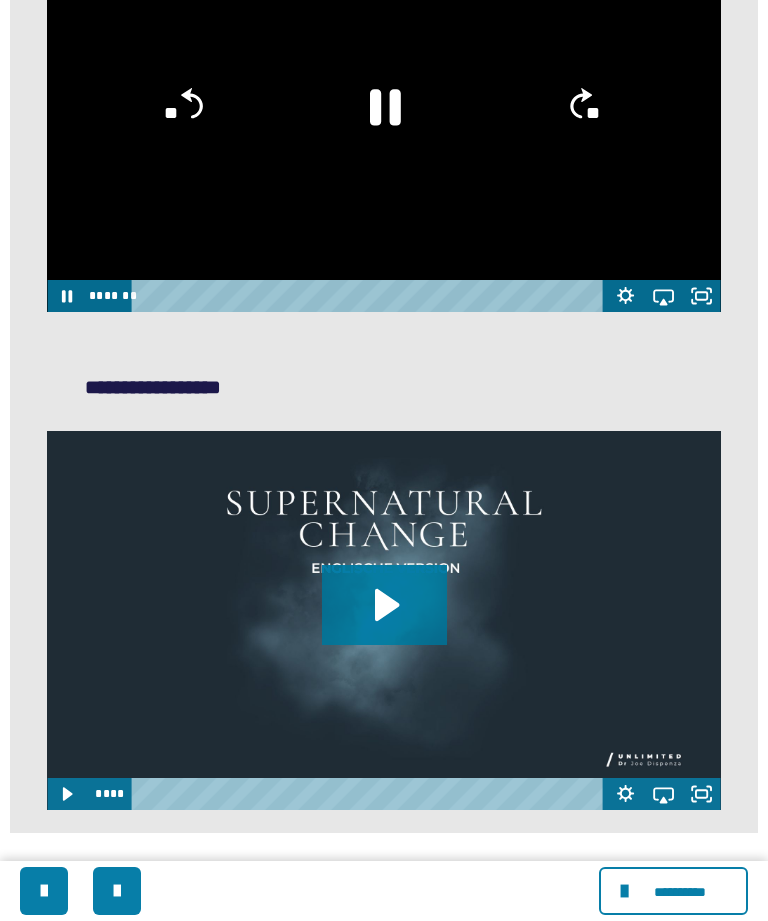 click 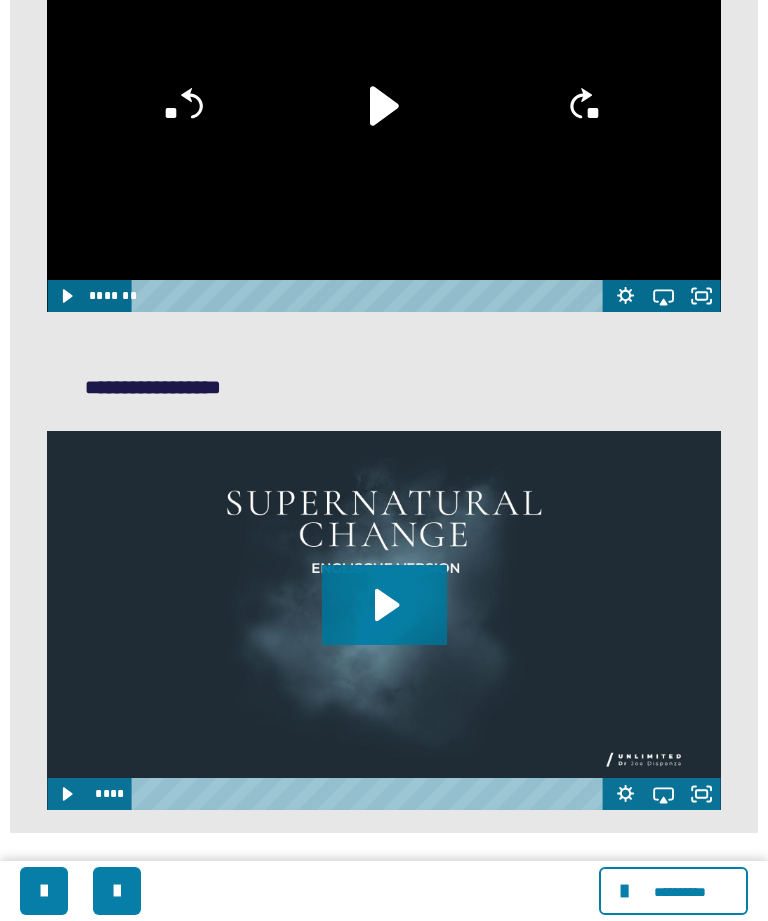 click at bounding box center (383, 122) 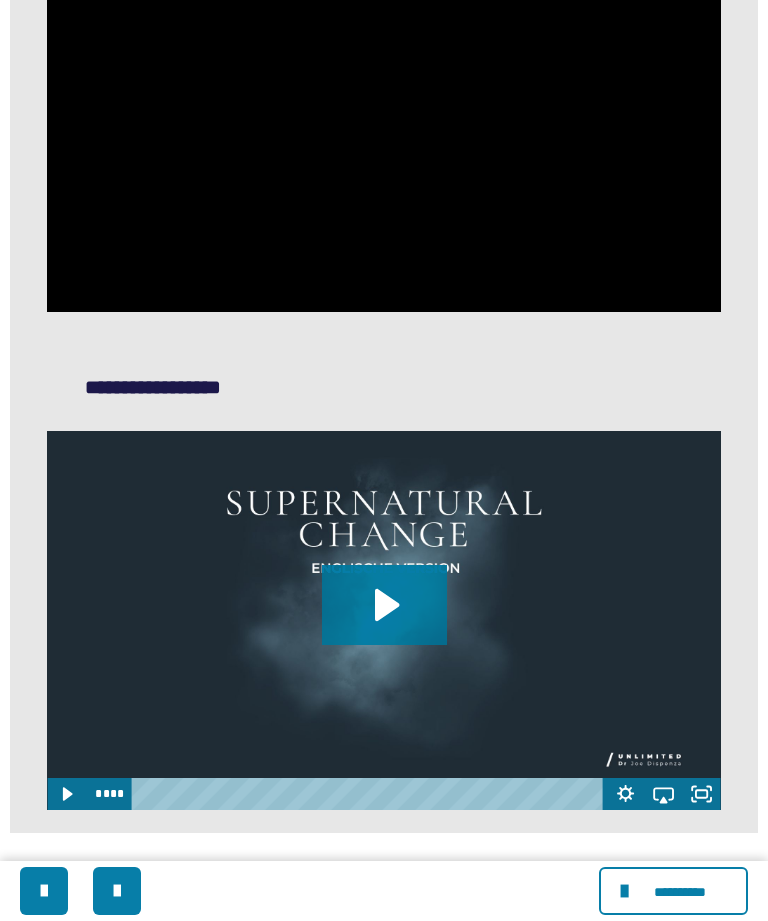 click at bounding box center (383, 122) 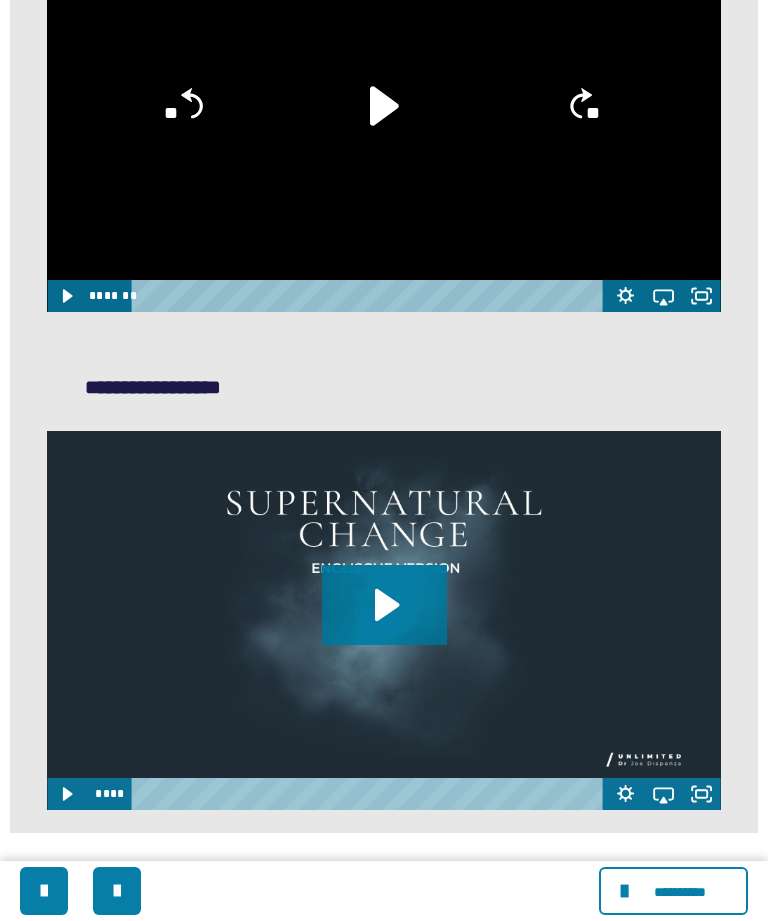 click 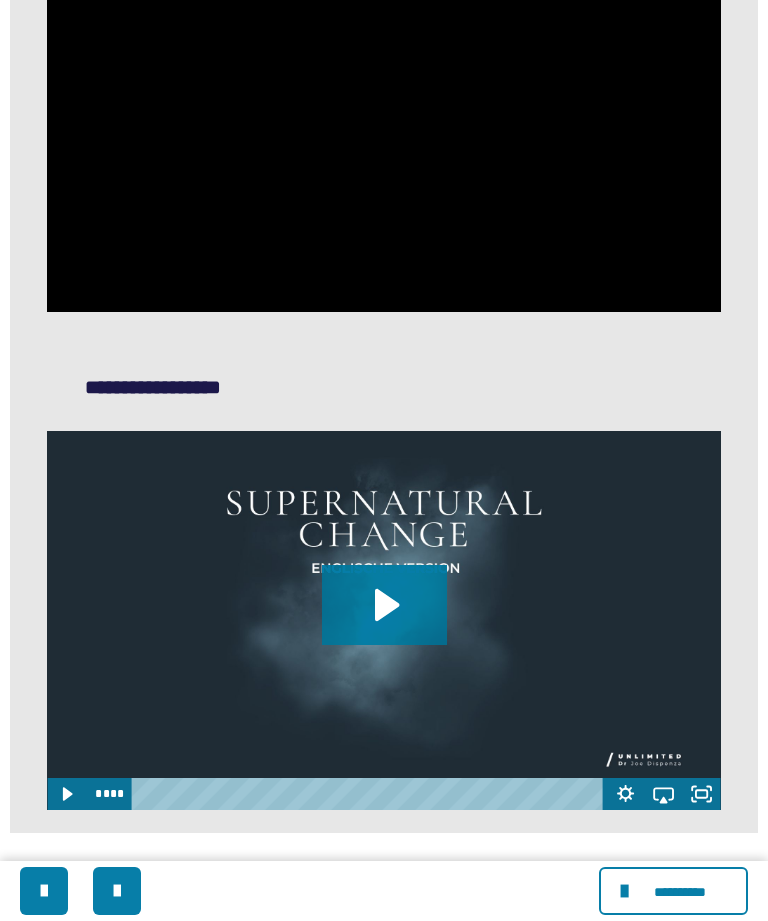 click at bounding box center (383, 122) 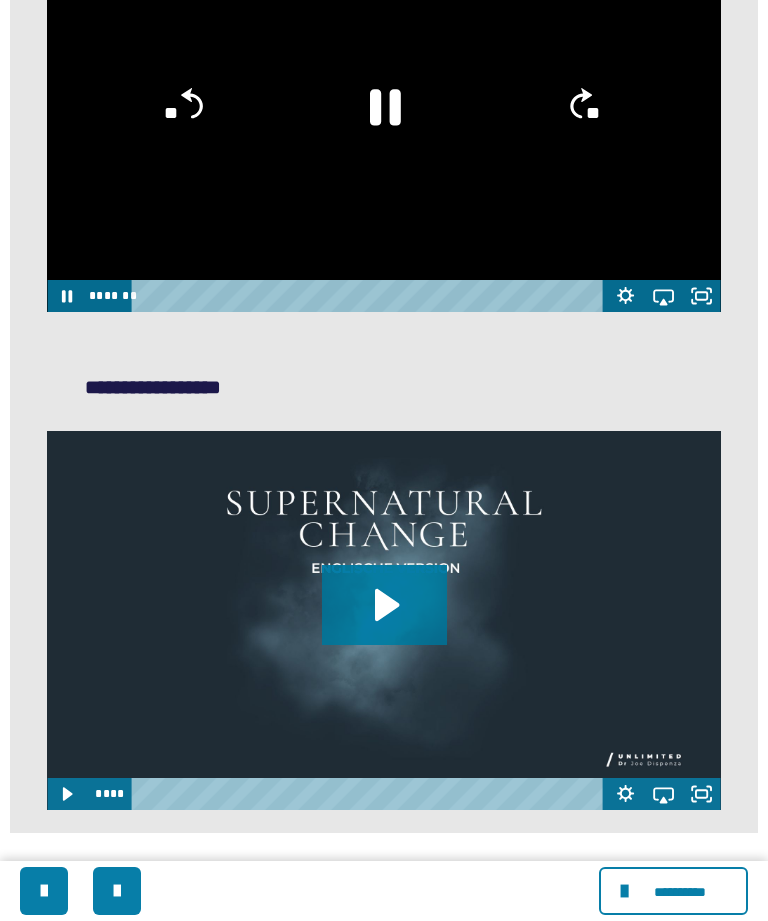 click 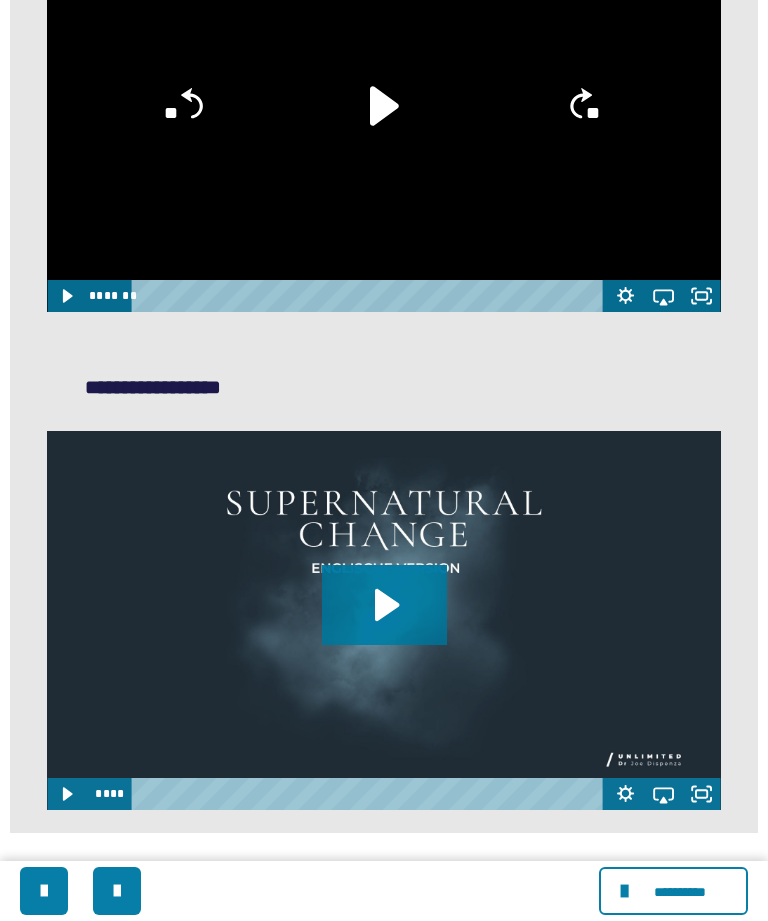click at bounding box center [383, 122] 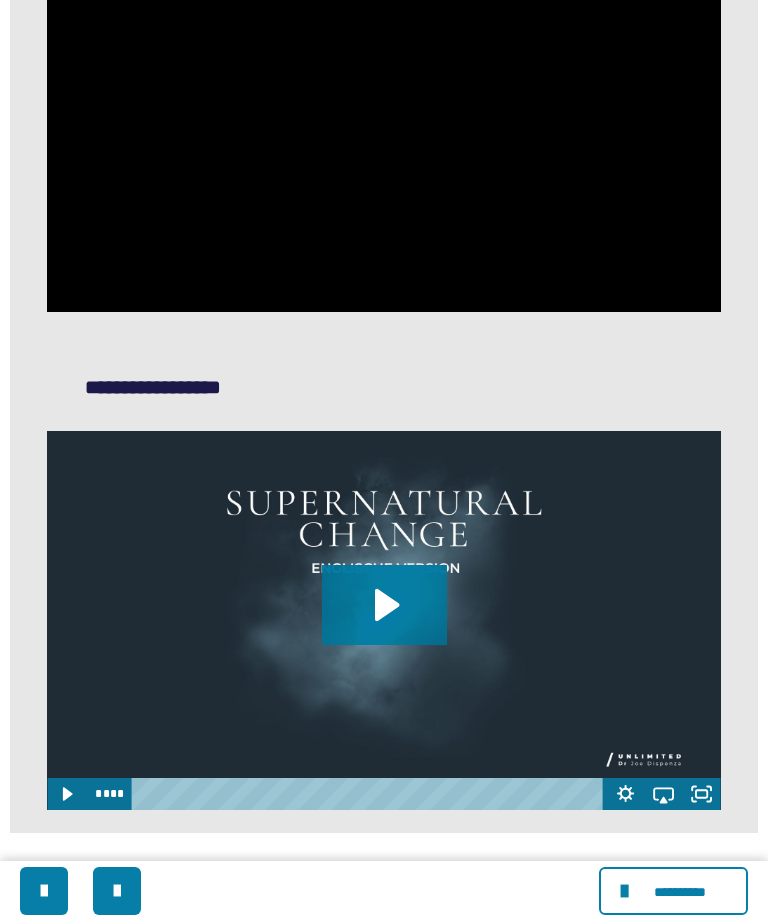 click at bounding box center [383, 122] 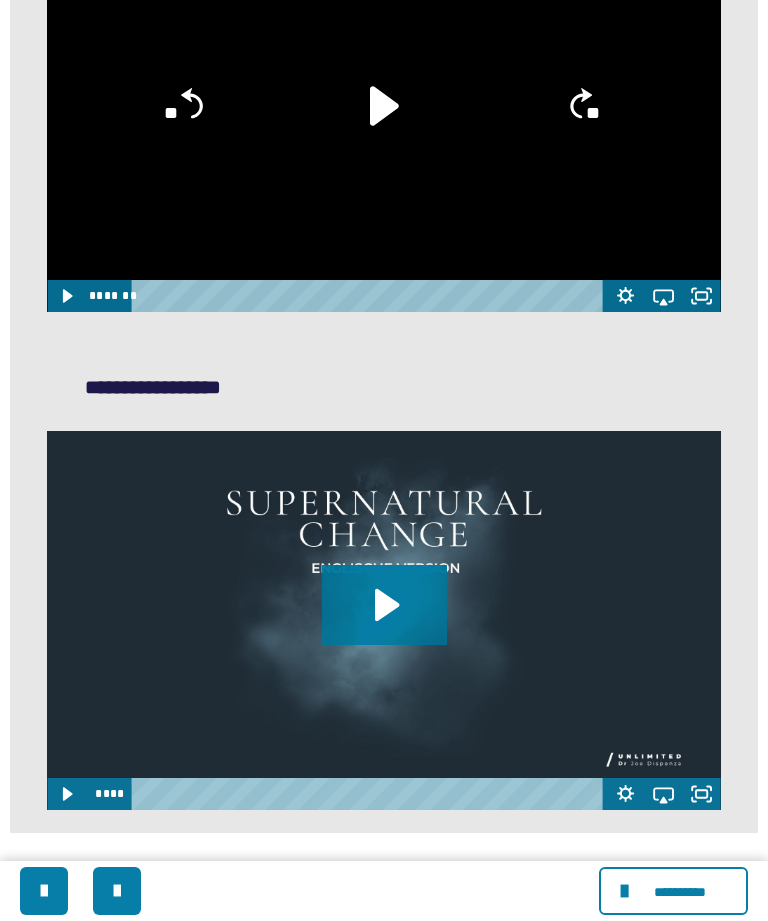click 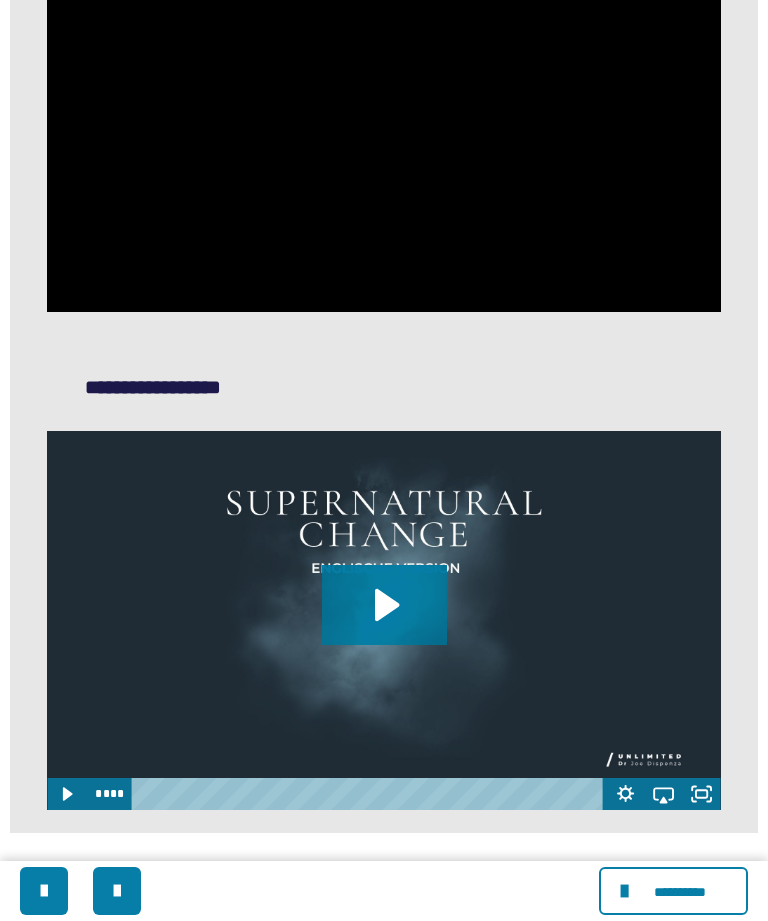 click at bounding box center [383, 122] 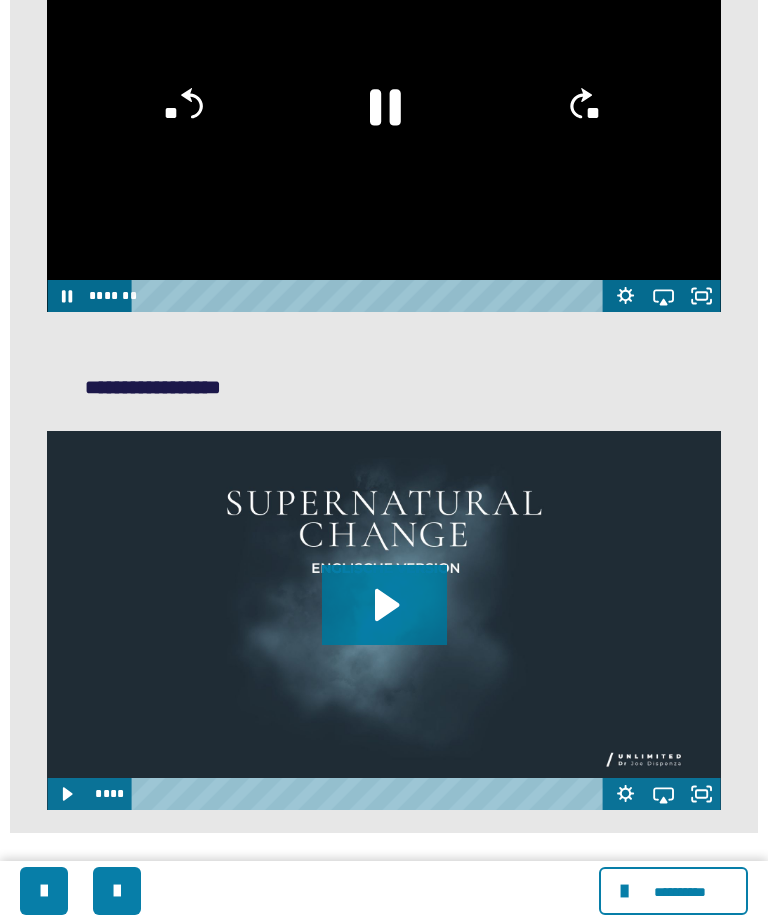 click 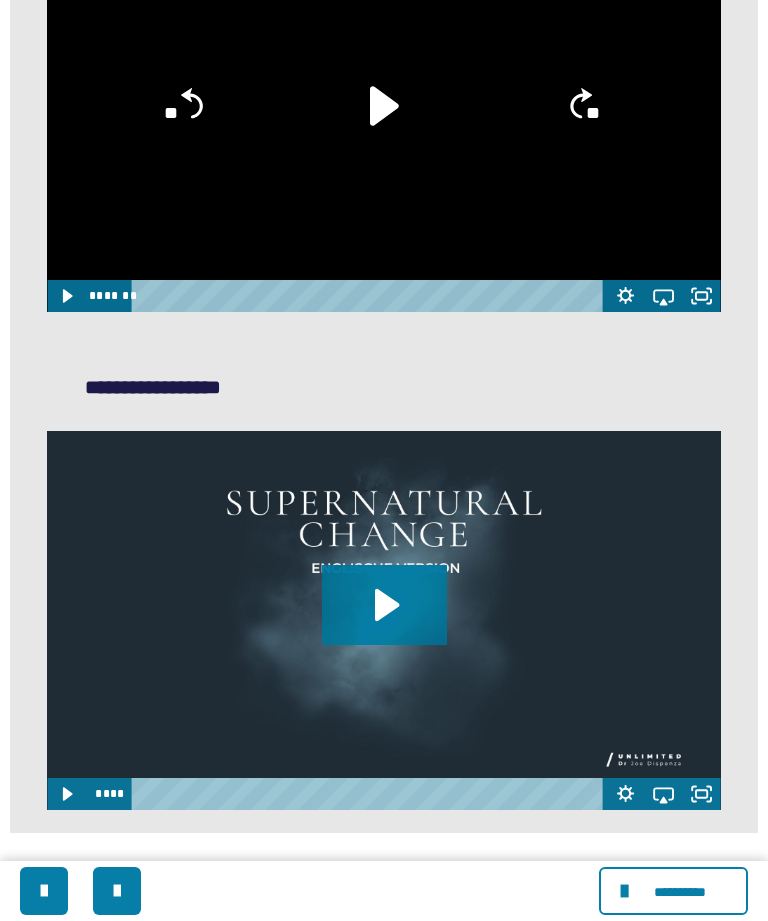 click at bounding box center [383, 122] 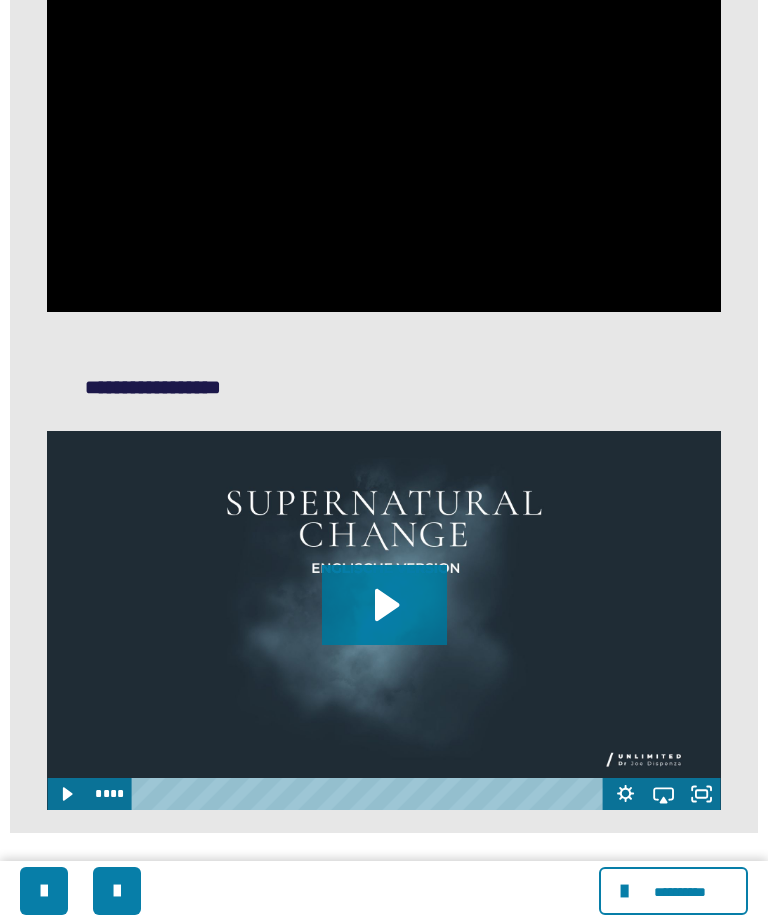 click at bounding box center (383, 122) 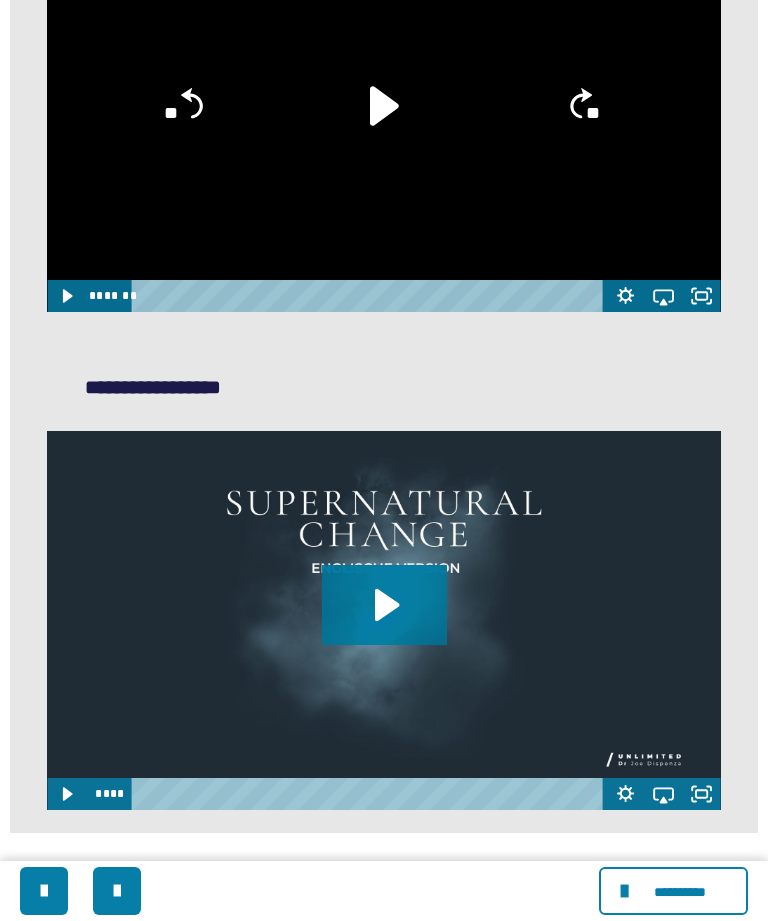 click 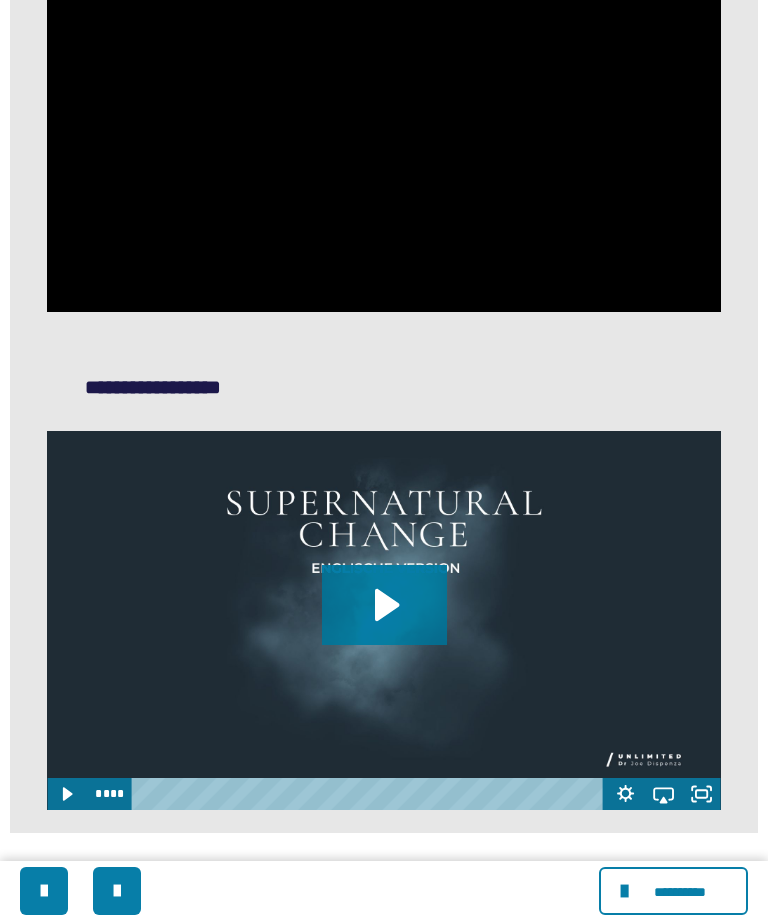 click at bounding box center [383, 122] 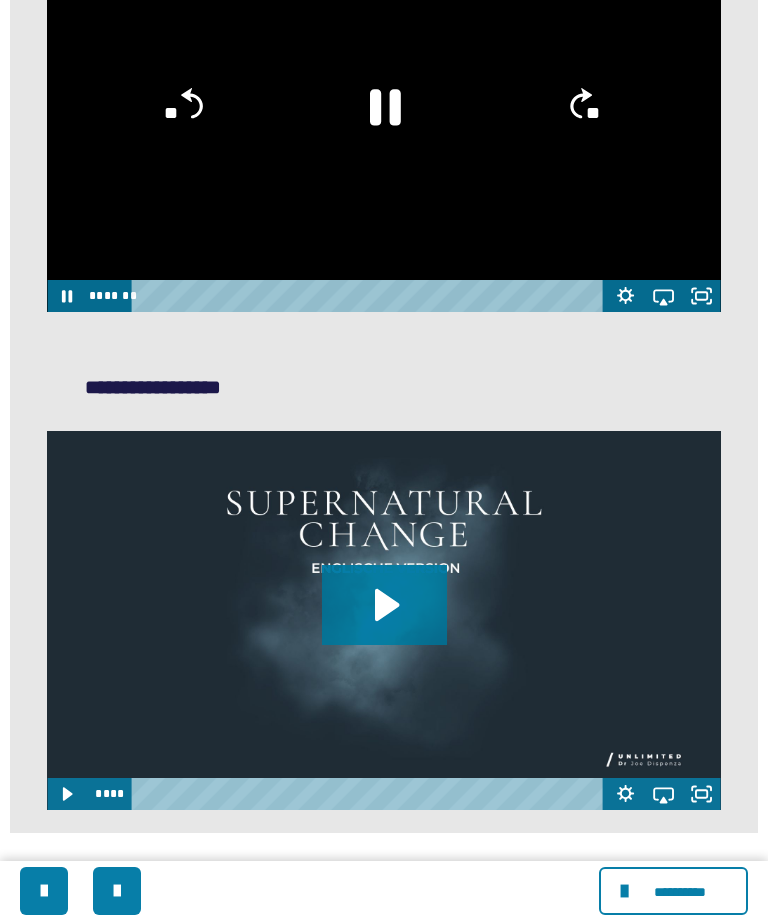 click 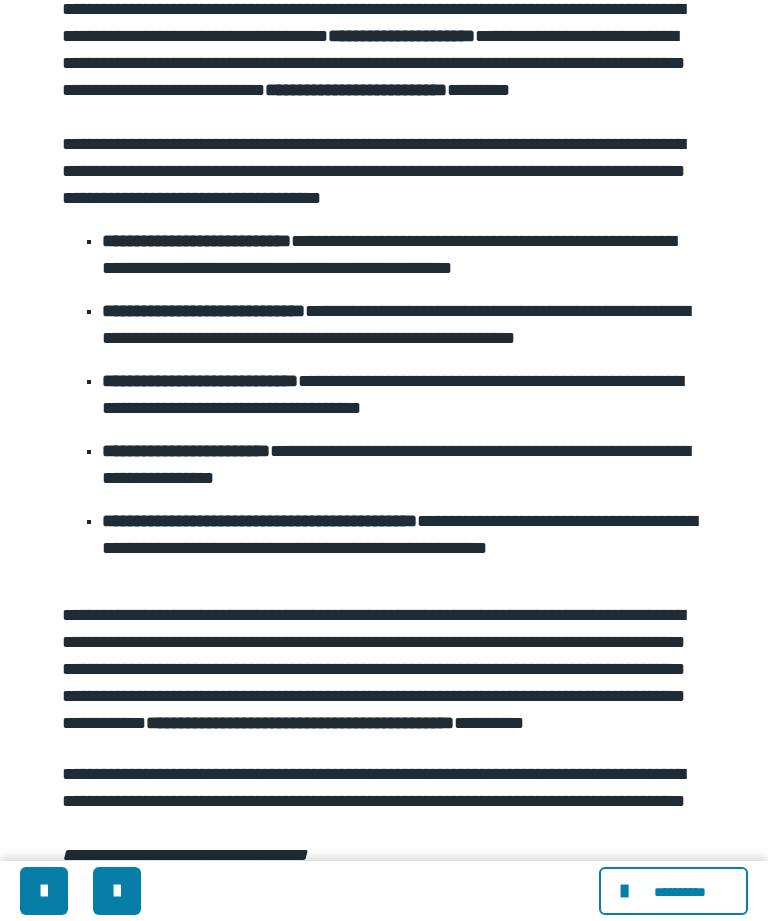 scroll, scrollTop: 136, scrollLeft: 0, axis: vertical 